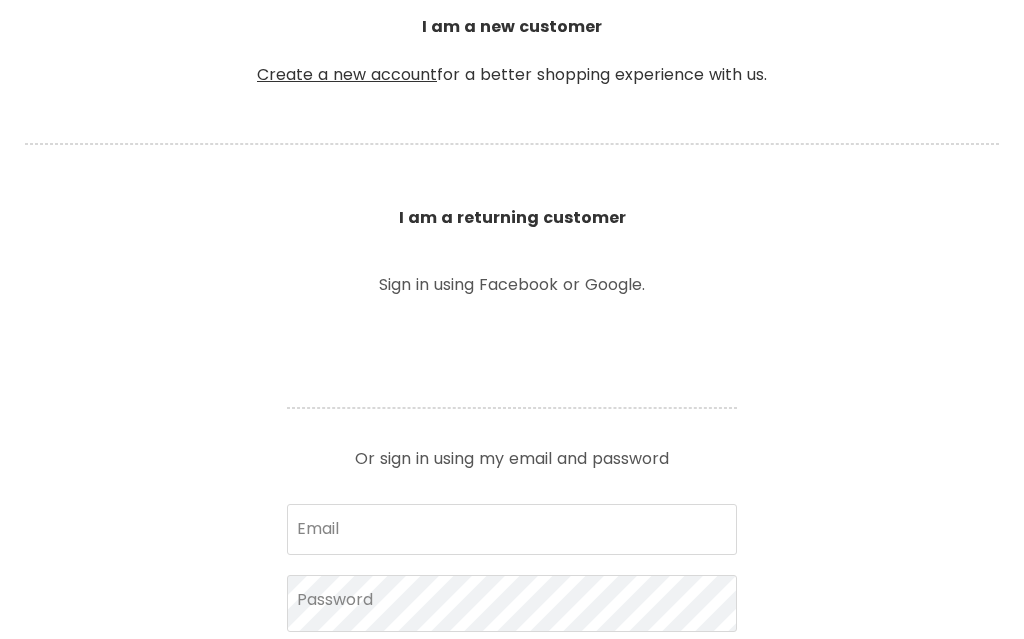 scroll, scrollTop: 0, scrollLeft: 0, axis: both 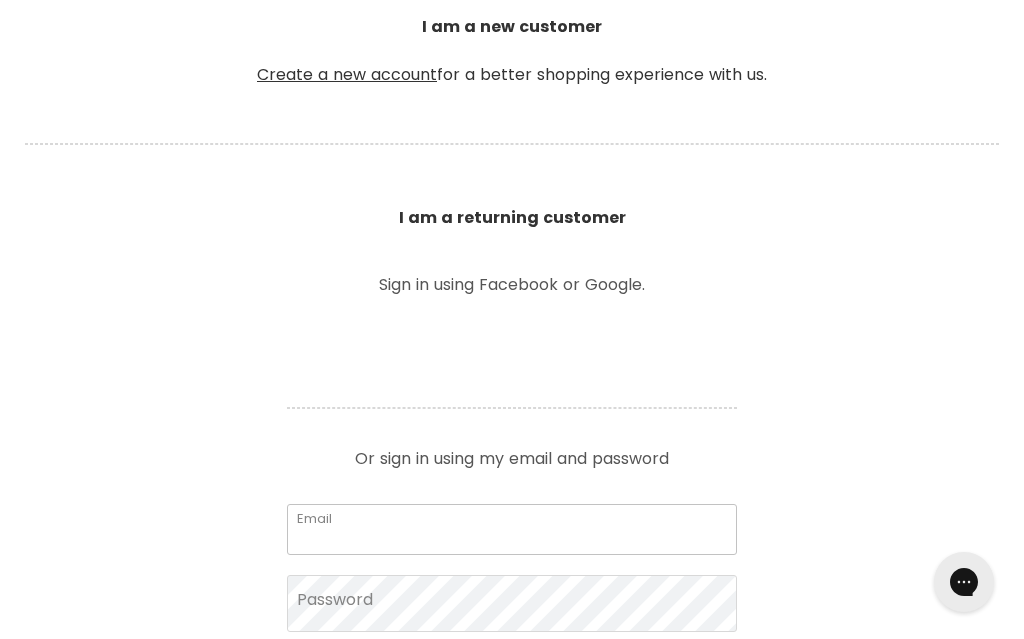 click on "Email" at bounding box center [512, 529] 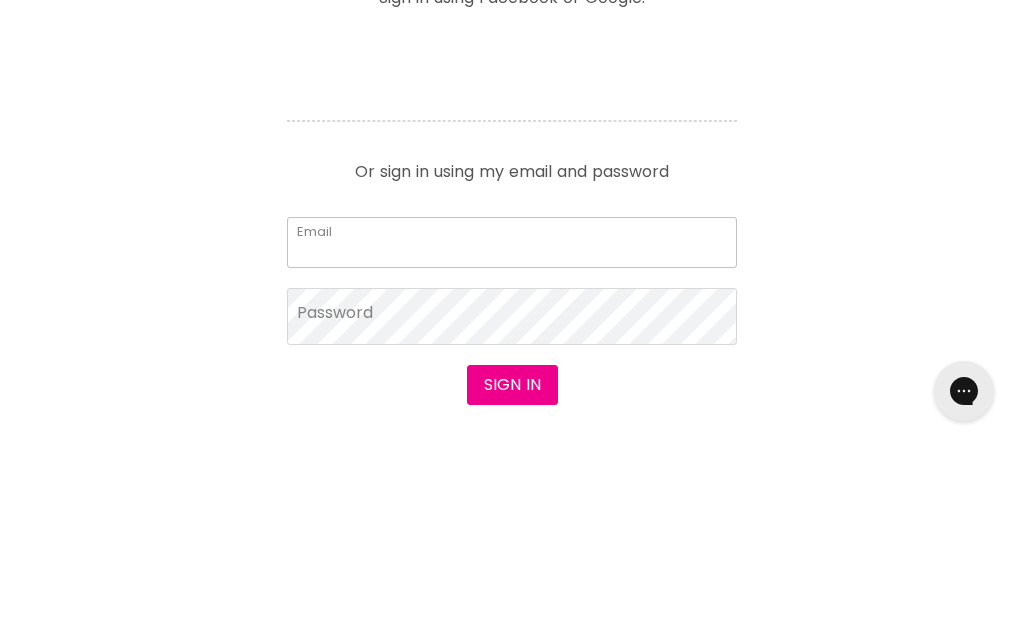 type on "[PERSON_NAME][EMAIL_ADDRESS][DOMAIN_NAME]" 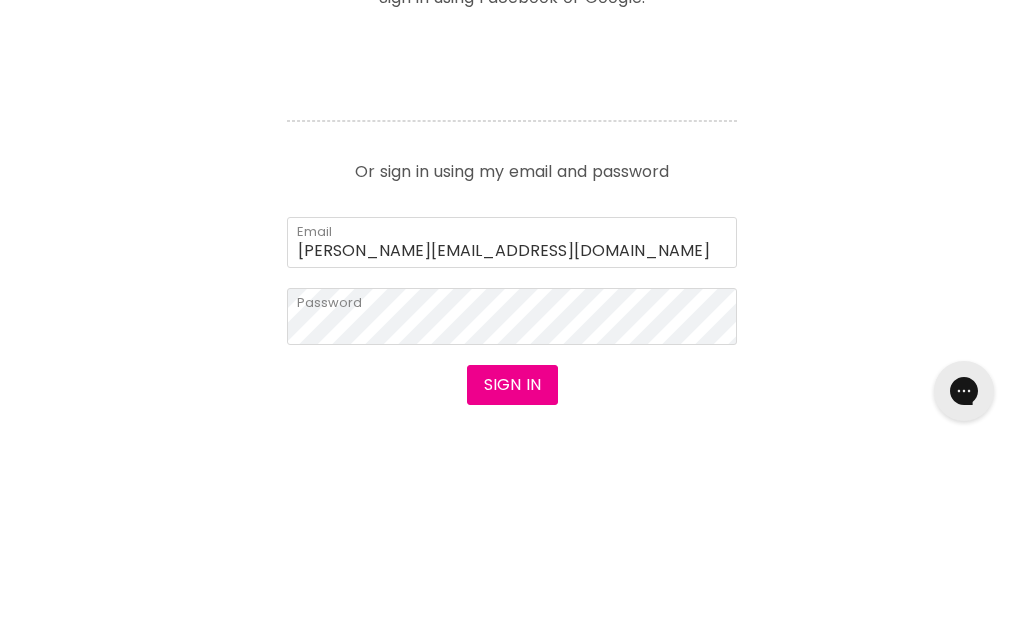 click on "Sign in" at bounding box center (512, 576) 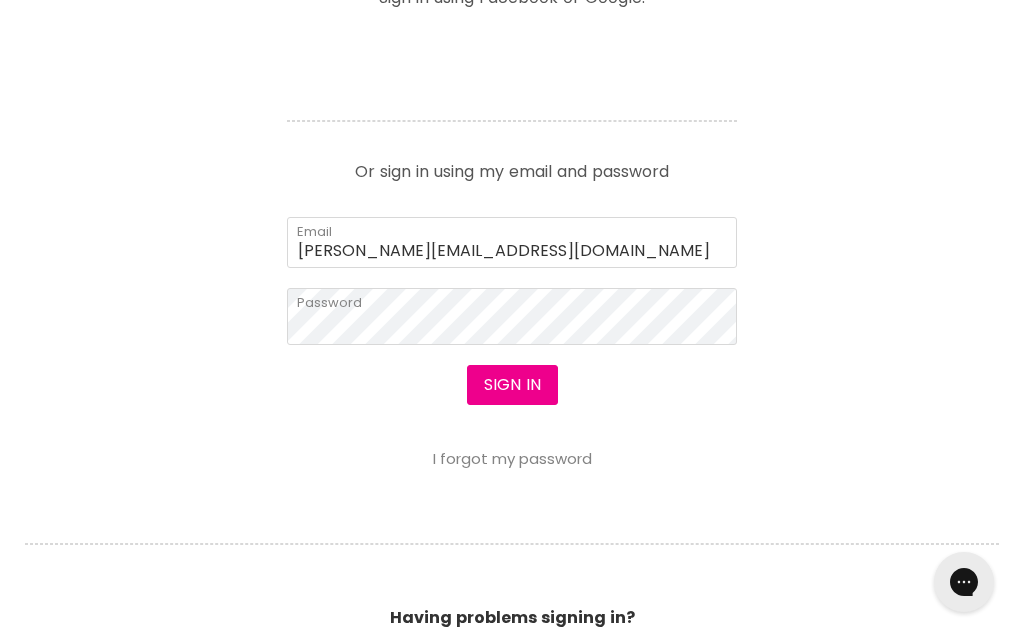 click on "Sign in" at bounding box center (512, 385) 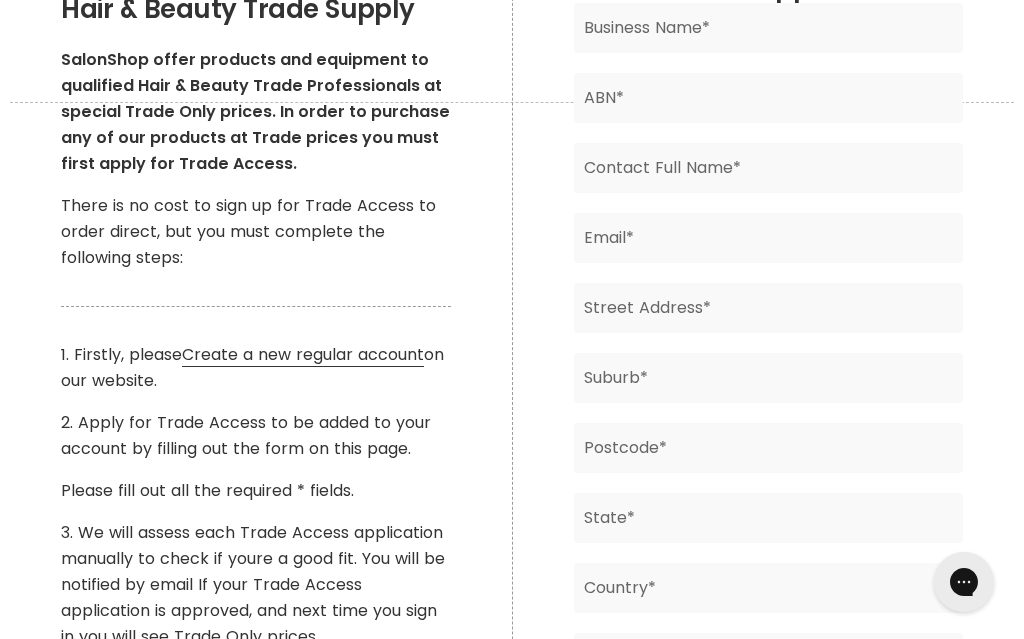 scroll, scrollTop: 0, scrollLeft: 0, axis: both 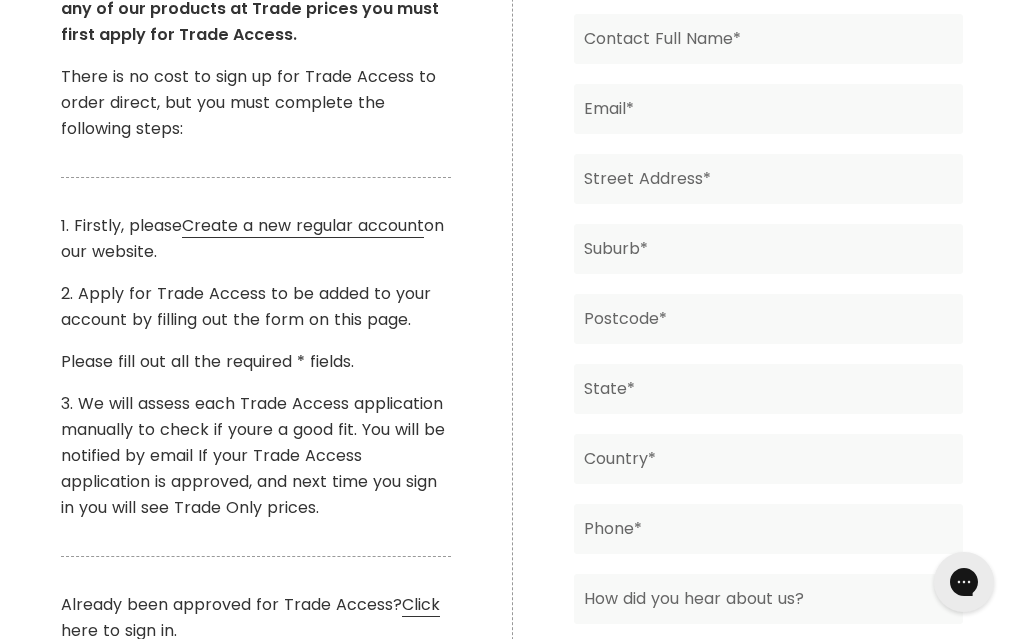 click on "Click here to sign in" at bounding box center (250, 618) 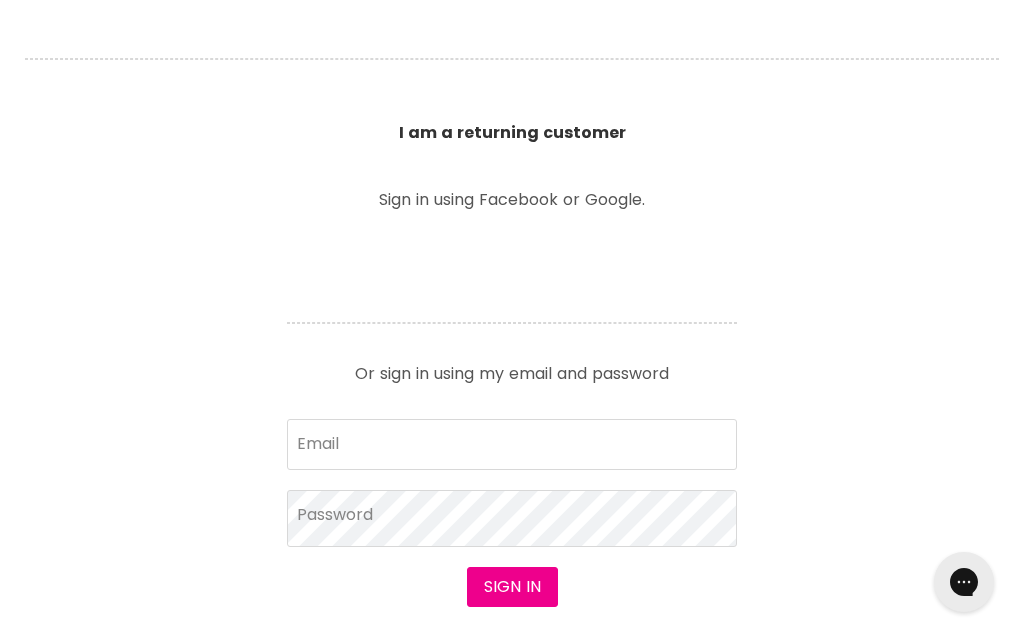 scroll, scrollTop: 0, scrollLeft: 0, axis: both 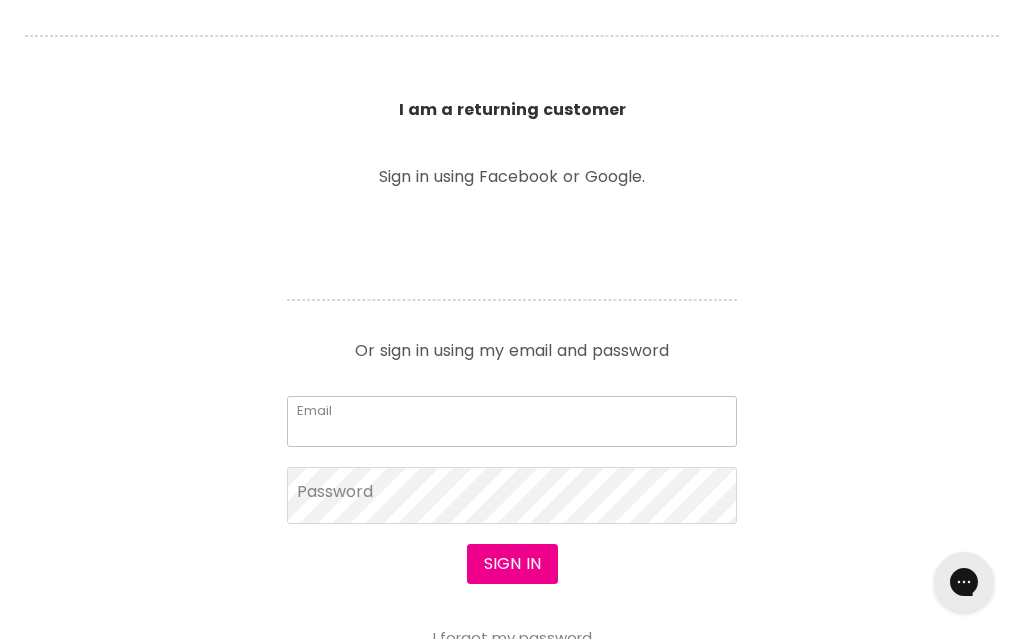 click on "Email" at bounding box center [512, 421] 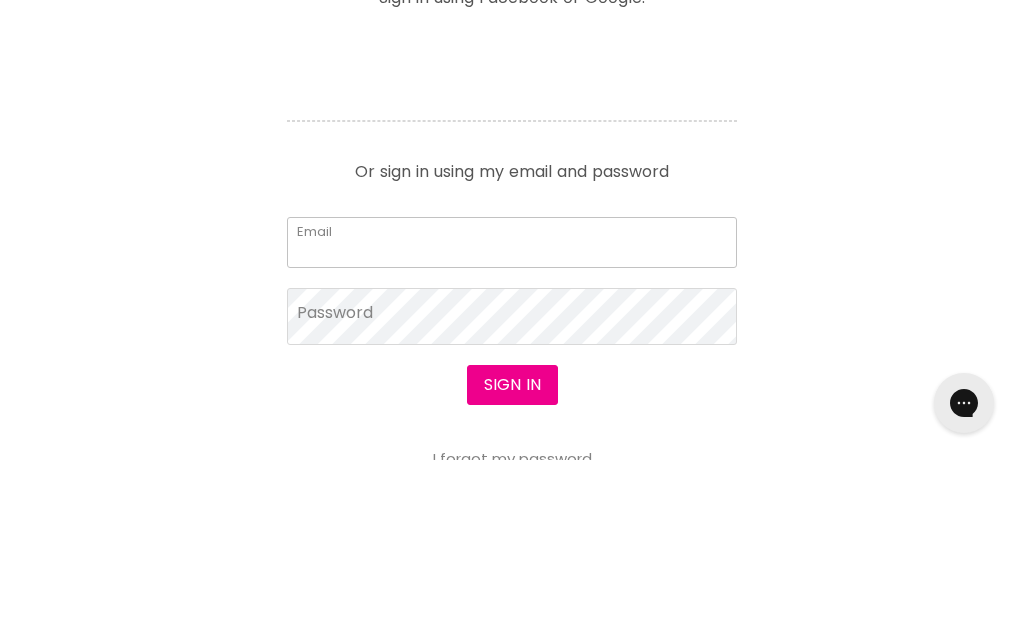 type on "[PERSON_NAME][EMAIL_ADDRESS][DOMAIN_NAME]" 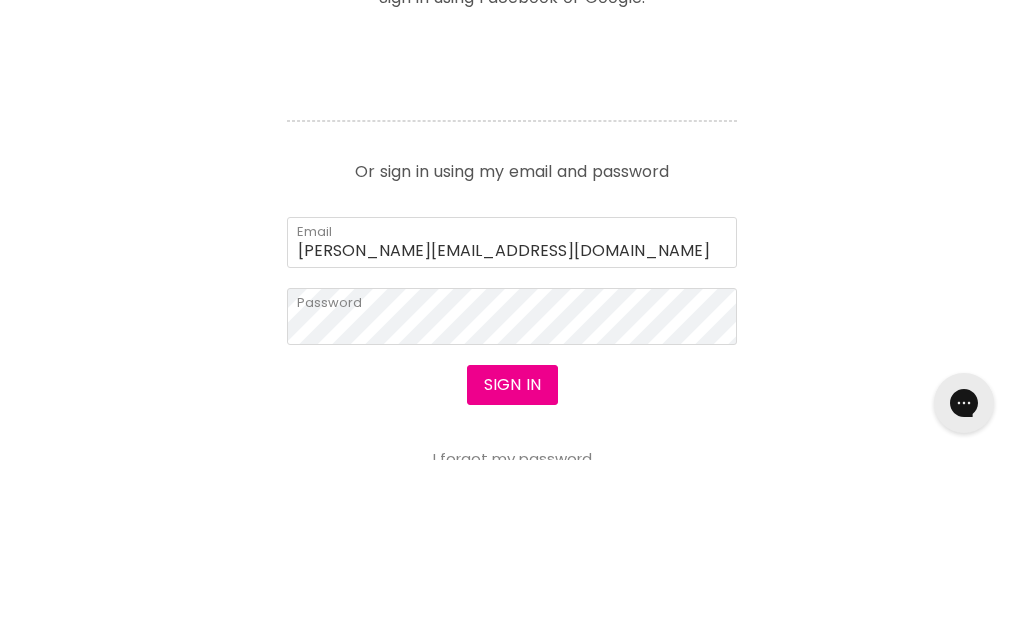 scroll, scrollTop: 857, scrollLeft: 0, axis: vertical 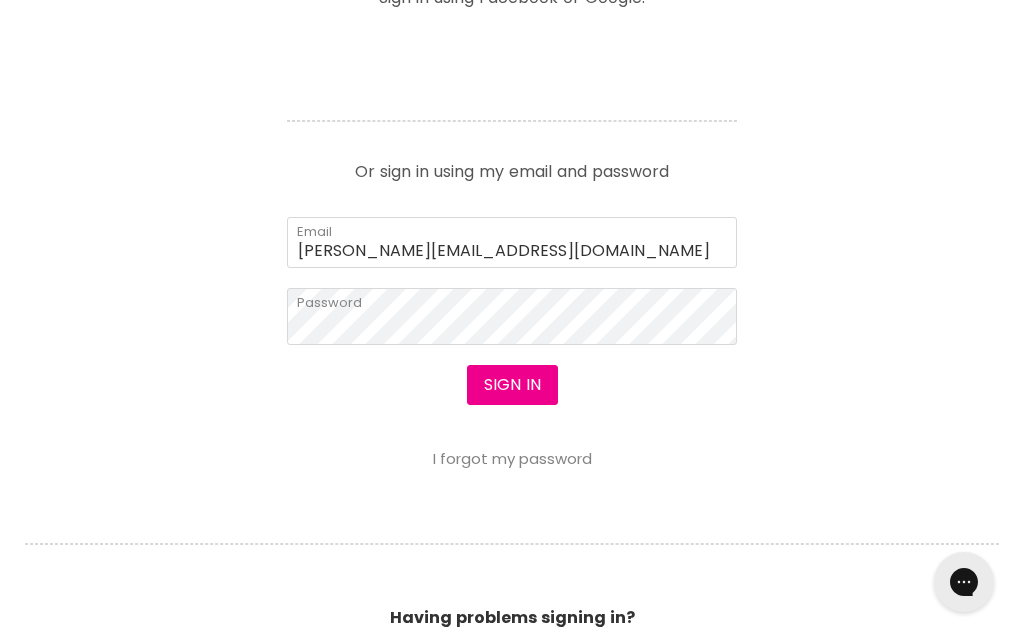 click on "Sign in" at bounding box center [512, 385] 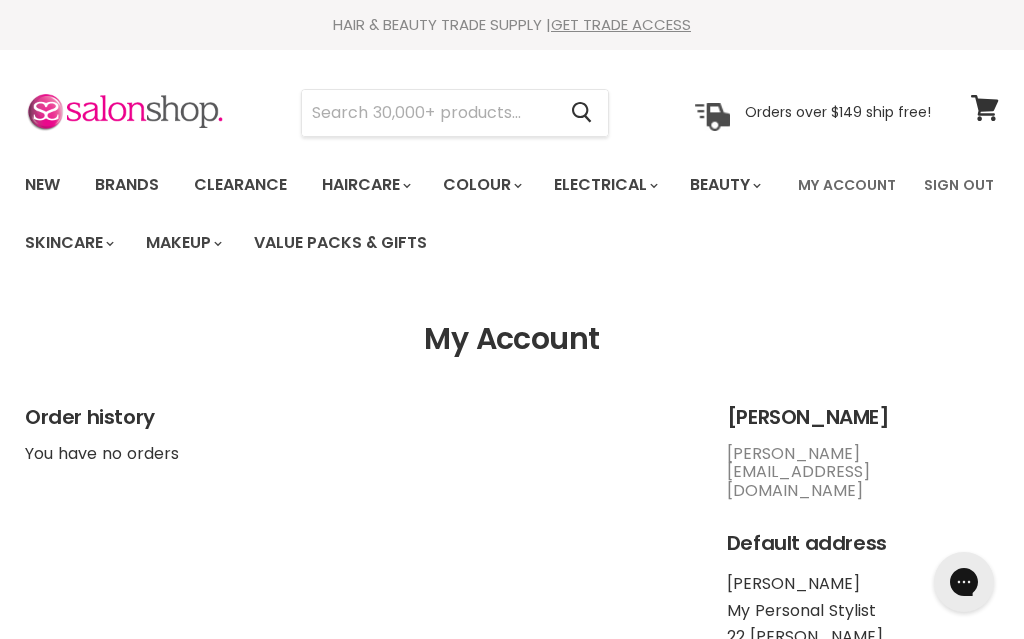 scroll, scrollTop: 0, scrollLeft: 0, axis: both 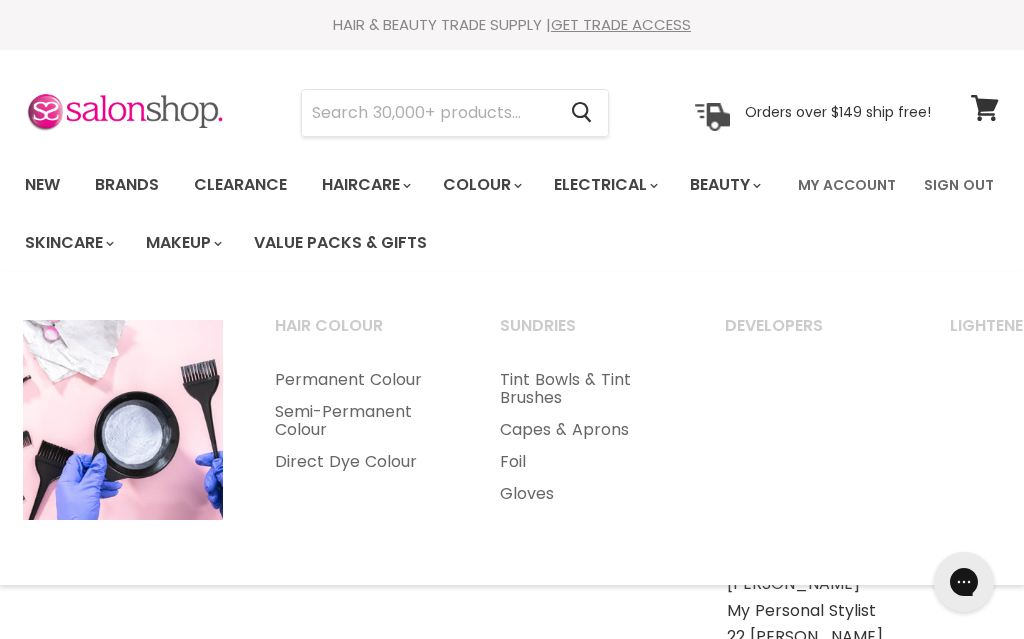 click at bounding box center [428, 113] 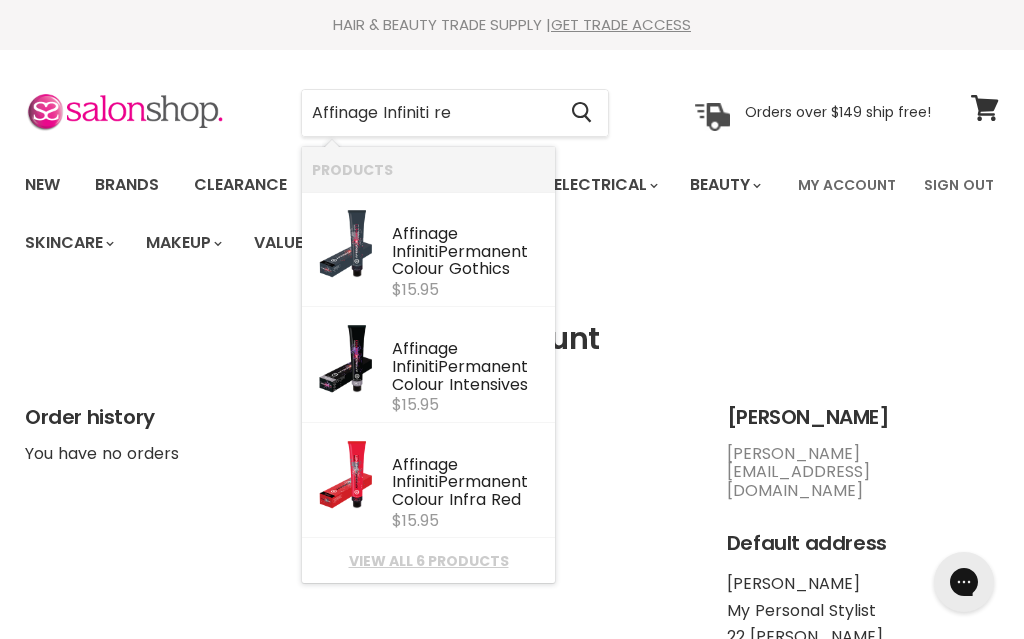 type on "Affinage Infiniti red" 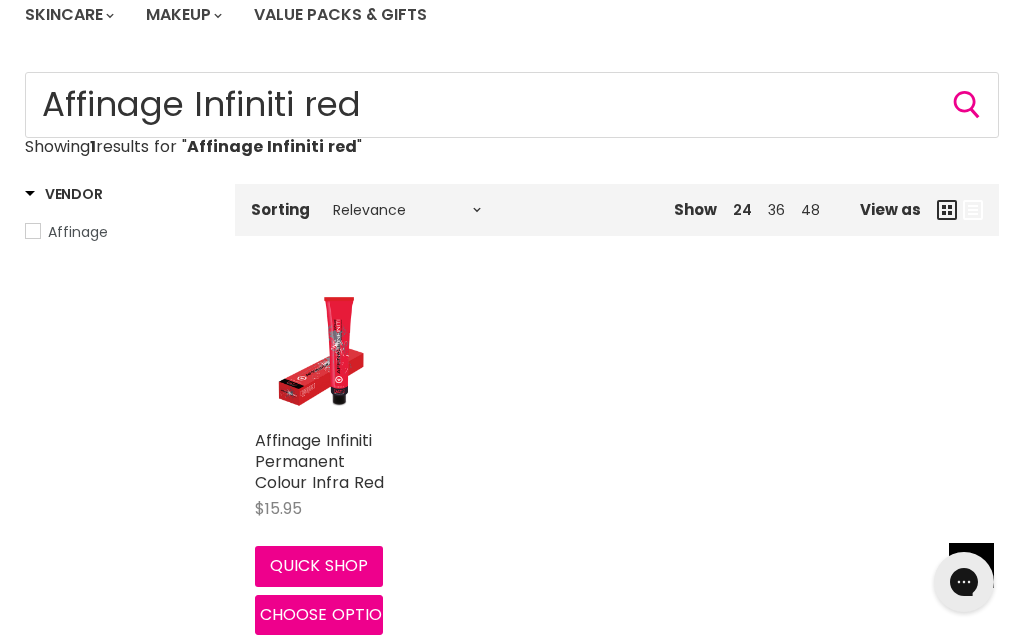 scroll, scrollTop: 228, scrollLeft: 0, axis: vertical 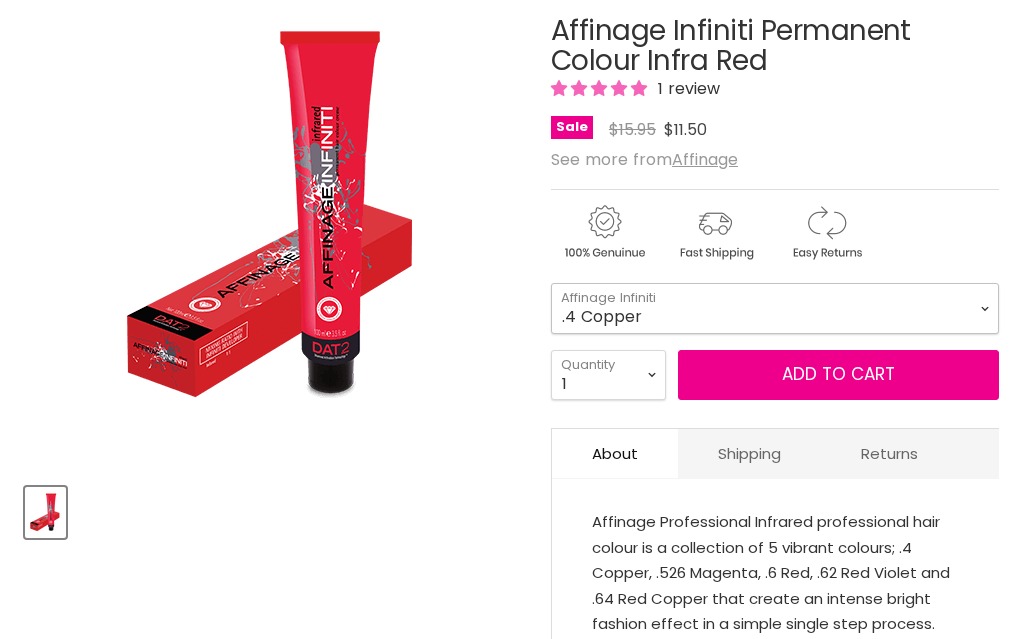 click on ".4 Copper
.526 Magenta
.6 Red
.62 Red Violet
.64 Red Copper" at bounding box center [775, 308] 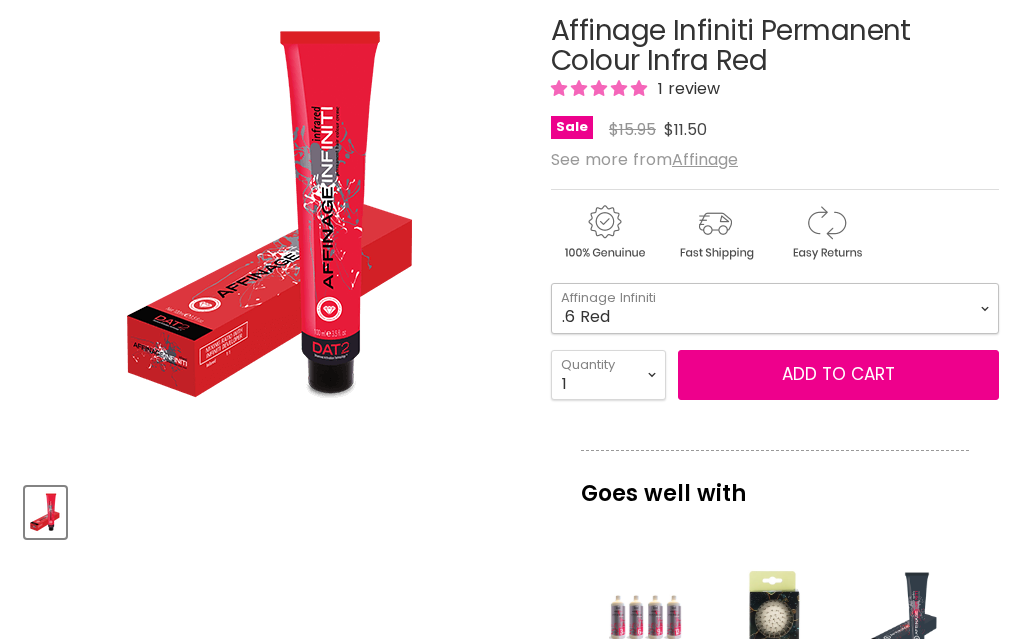 select on ".6 Red" 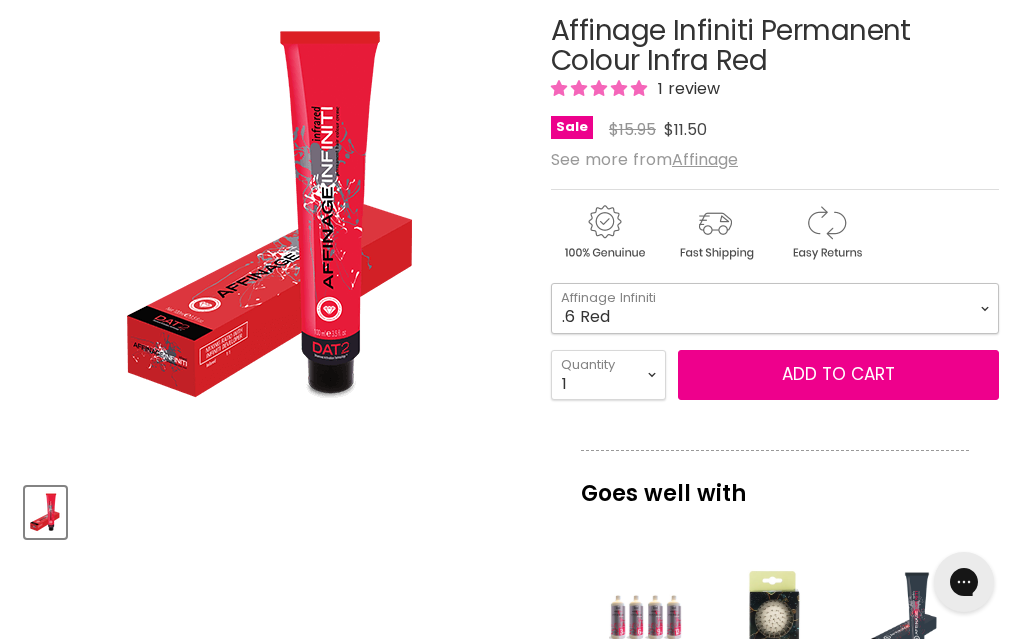 scroll, scrollTop: 0, scrollLeft: 0, axis: both 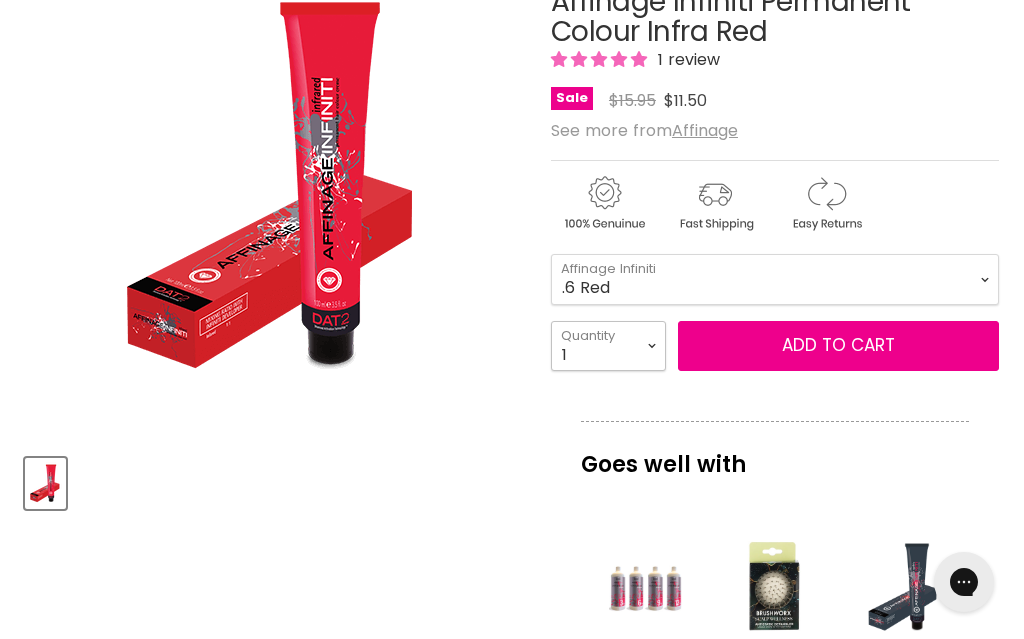 click on "1
2
3
4
5
6
7
8
9
10+" at bounding box center [608, 346] 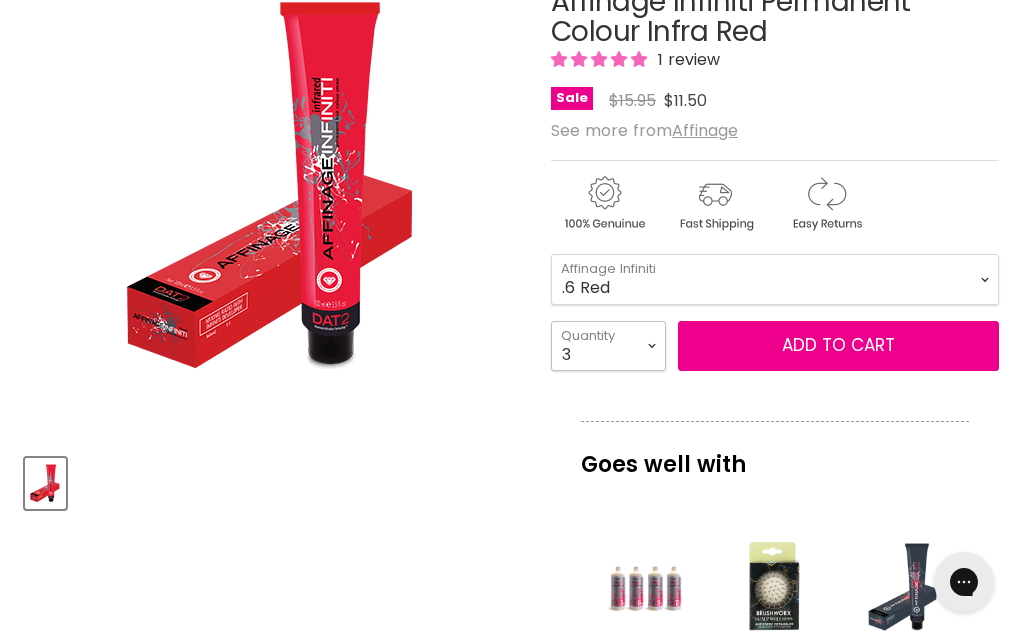 type on "3" 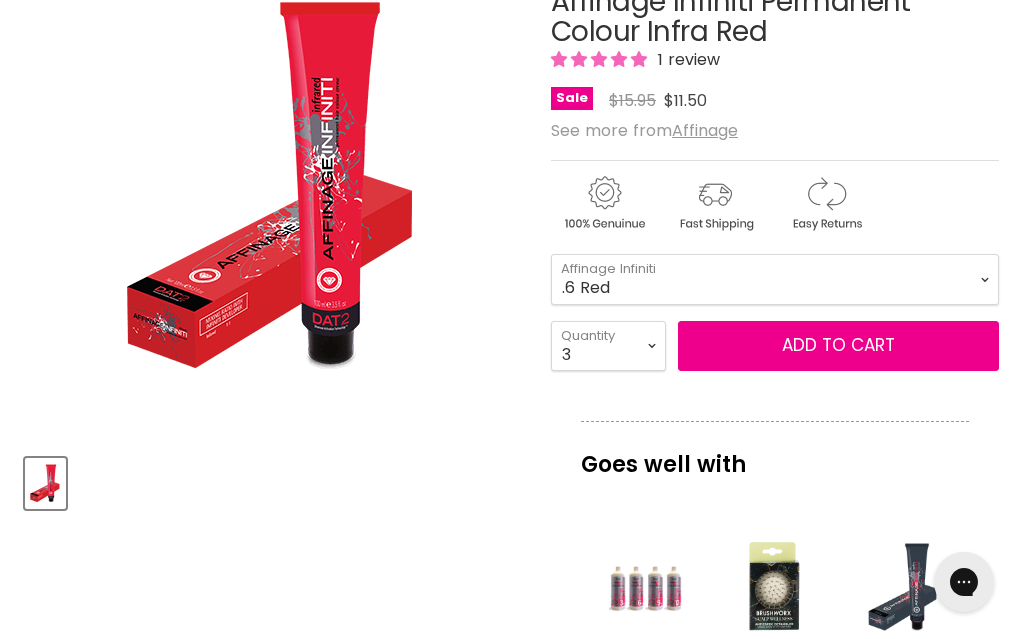 click on "Add to cart" at bounding box center (838, 346) 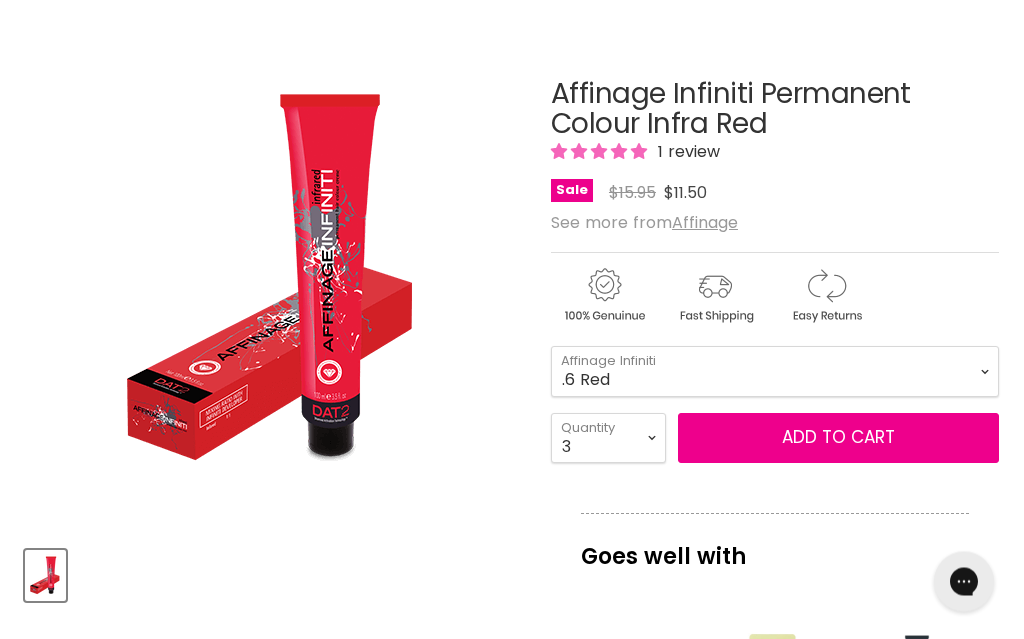 scroll, scrollTop: 271, scrollLeft: 0, axis: vertical 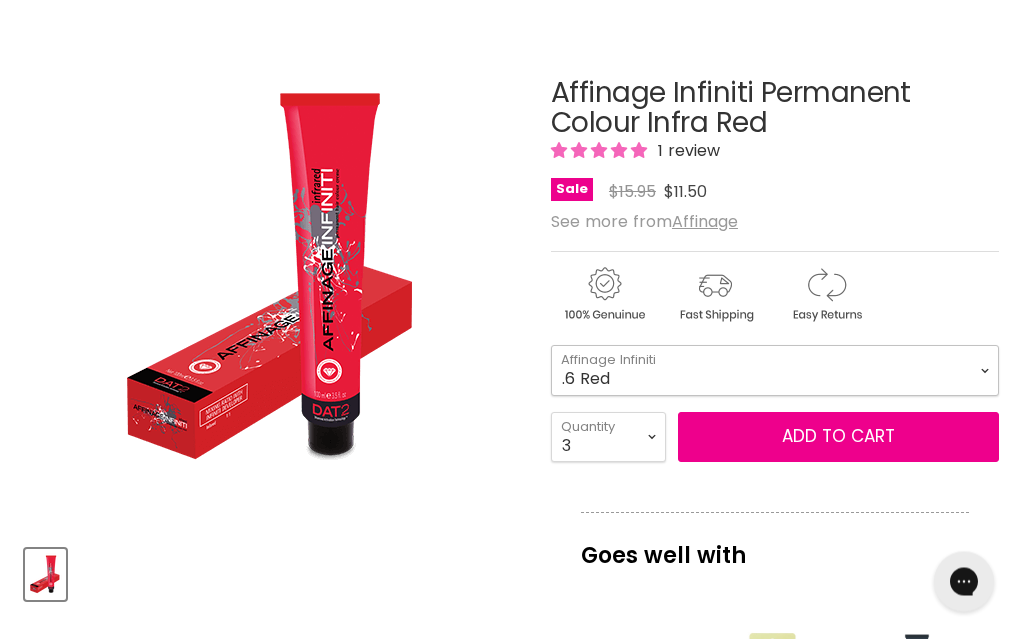 click on ".4 Copper
.526 Magenta
.6 Red
.62 Red Violet
.64 Red Copper" at bounding box center [775, 371] 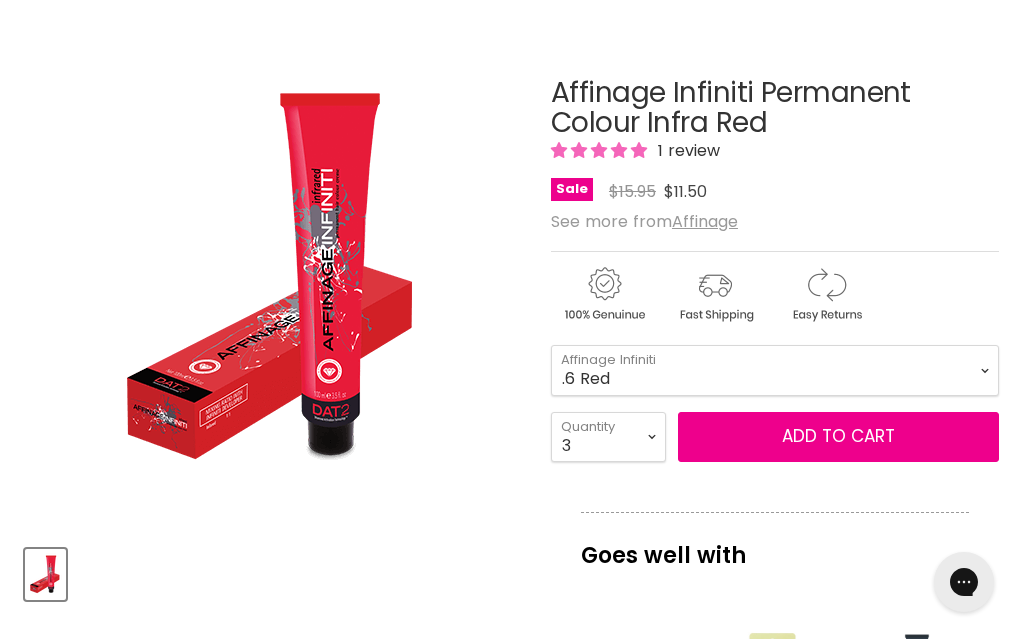 click on "Add to cart" at bounding box center (838, 437) 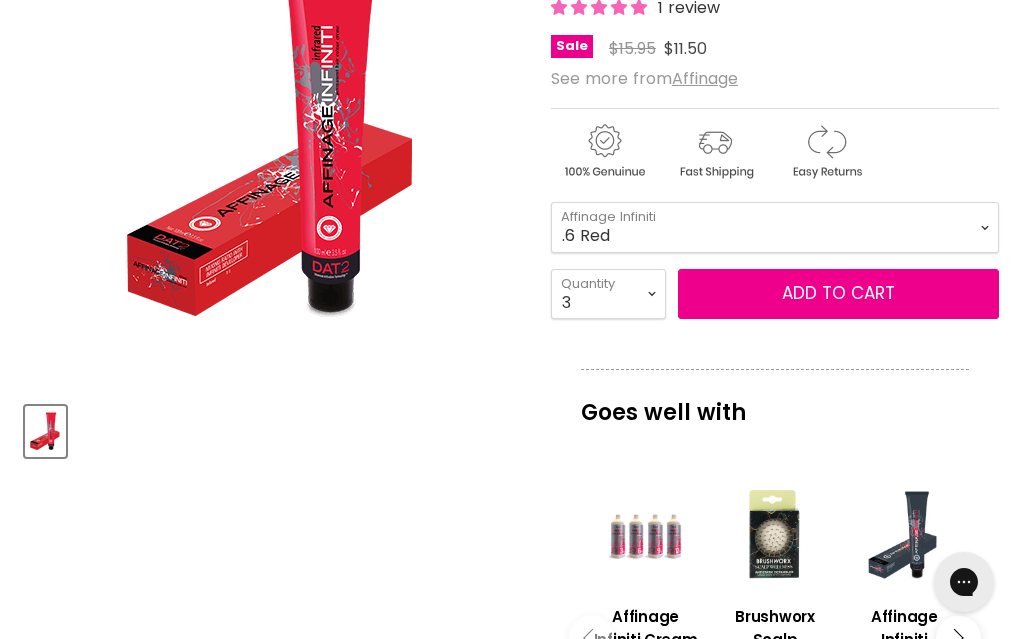 scroll, scrollTop: 420, scrollLeft: 0, axis: vertical 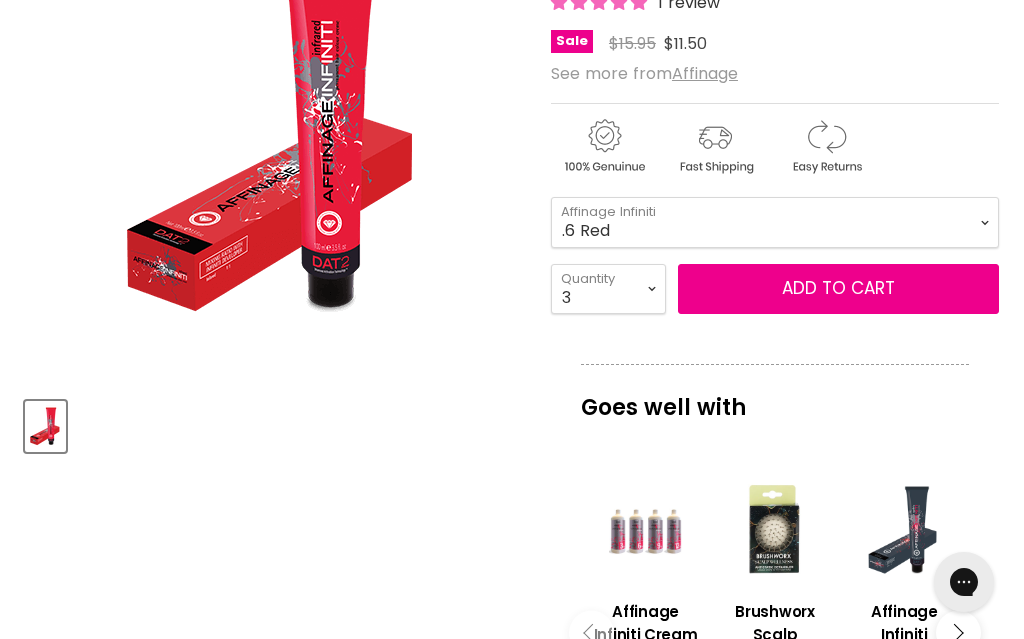 click at bounding box center (645, 530) 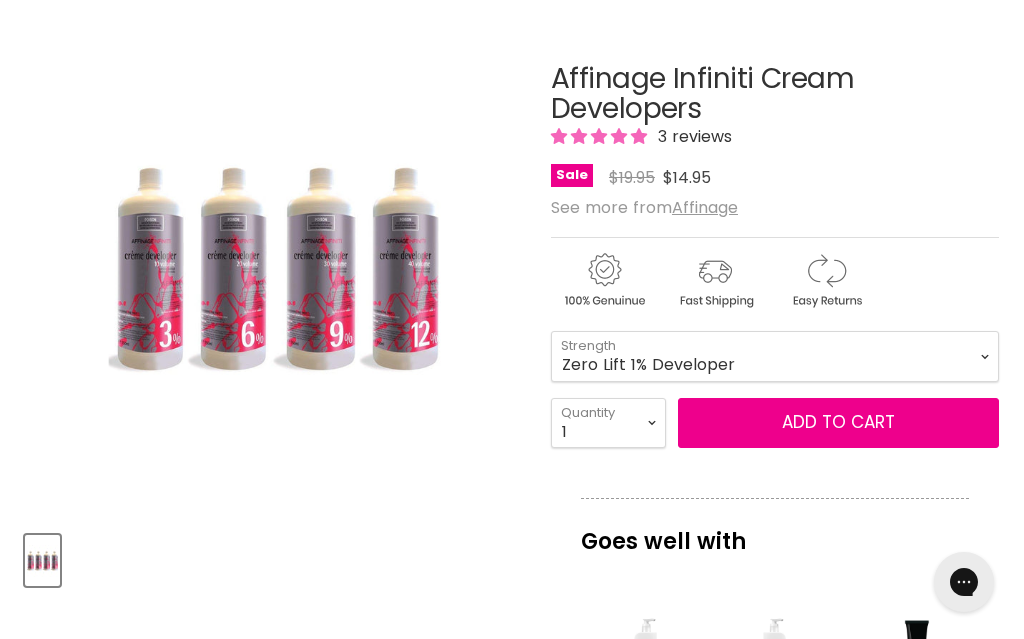 scroll, scrollTop: 0, scrollLeft: 0, axis: both 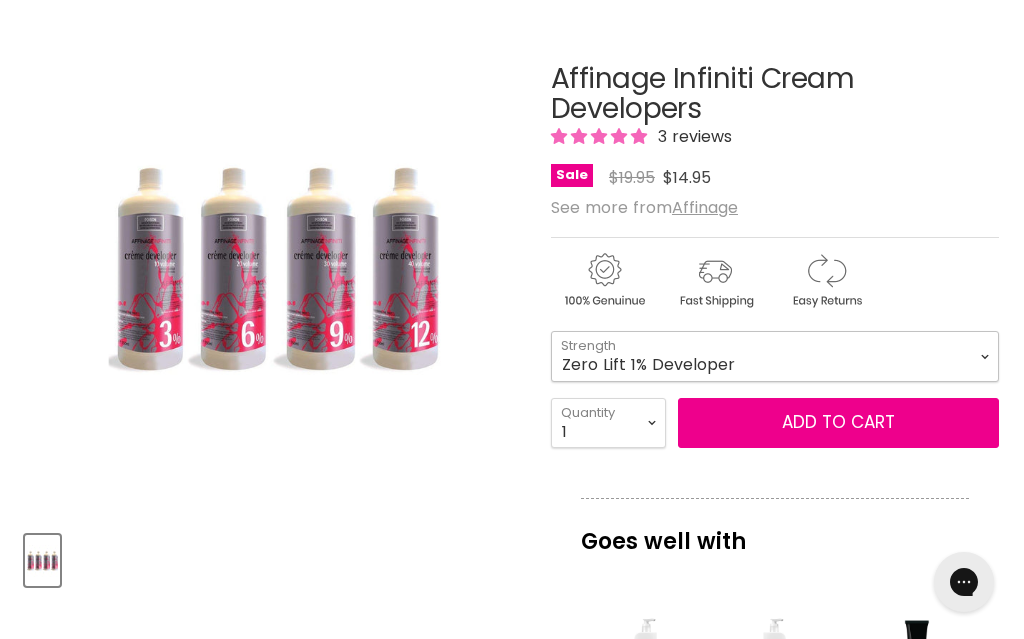 click on "Zero Lift 1% Developer
5 Vol
10 Vol
20 Vol
30 Vol
40 Vol" at bounding box center (775, 356) 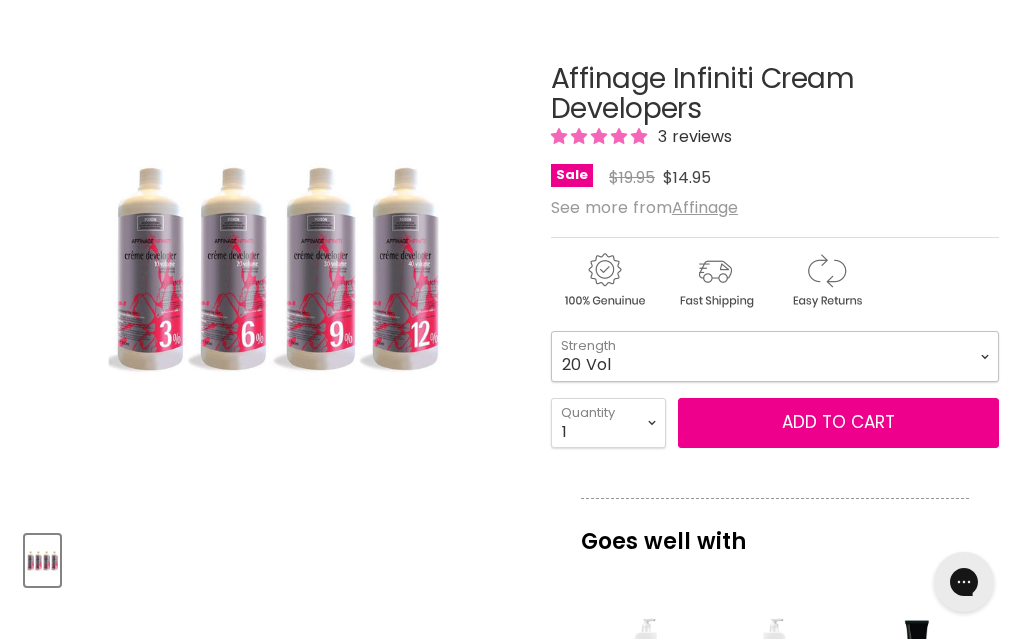select on "20 Vol" 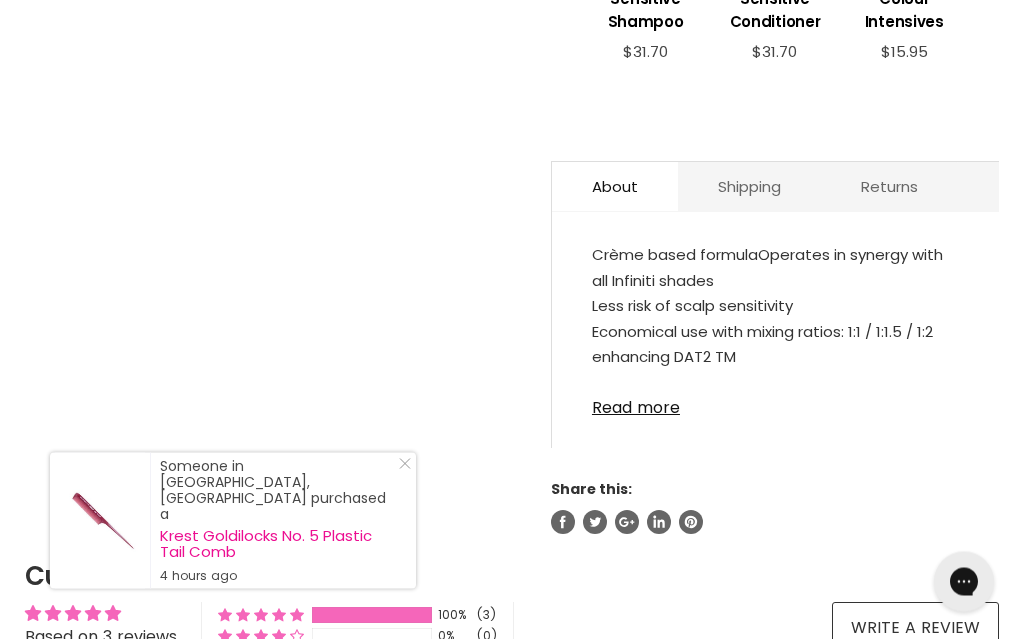scroll, scrollTop: 1102, scrollLeft: 0, axis: vertical 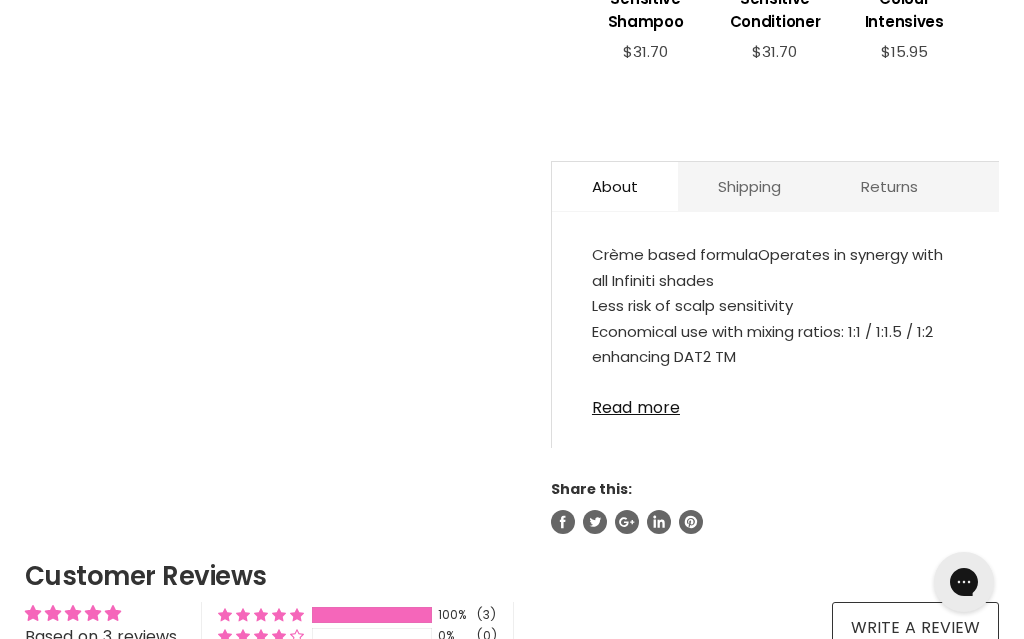 click on "Read more" at bounding box center (775, 402) 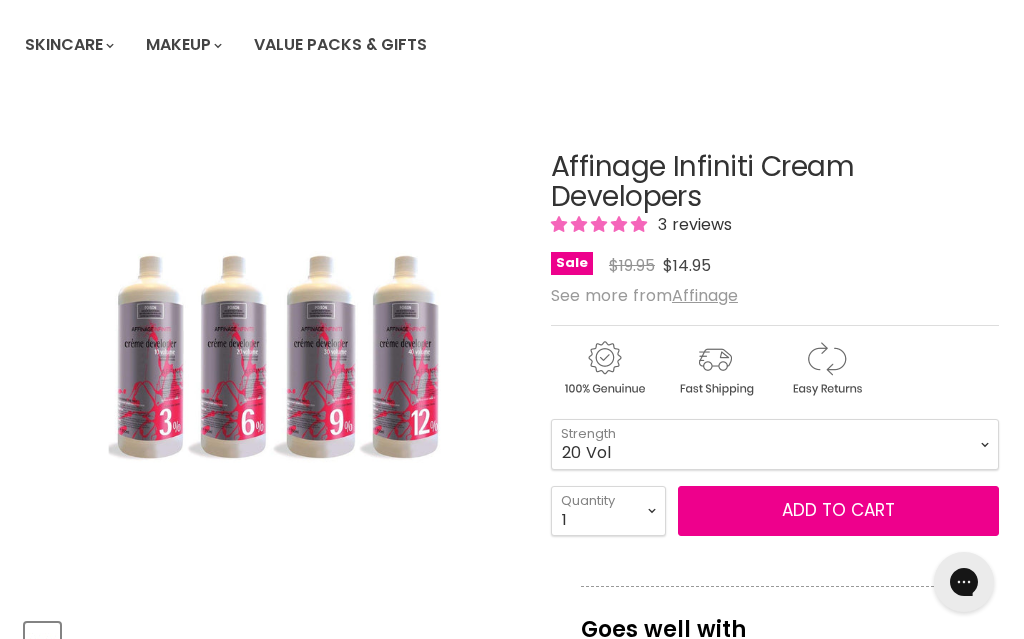 scroll, scrollTop: 196, scrollLeft: 0, axis: vertical 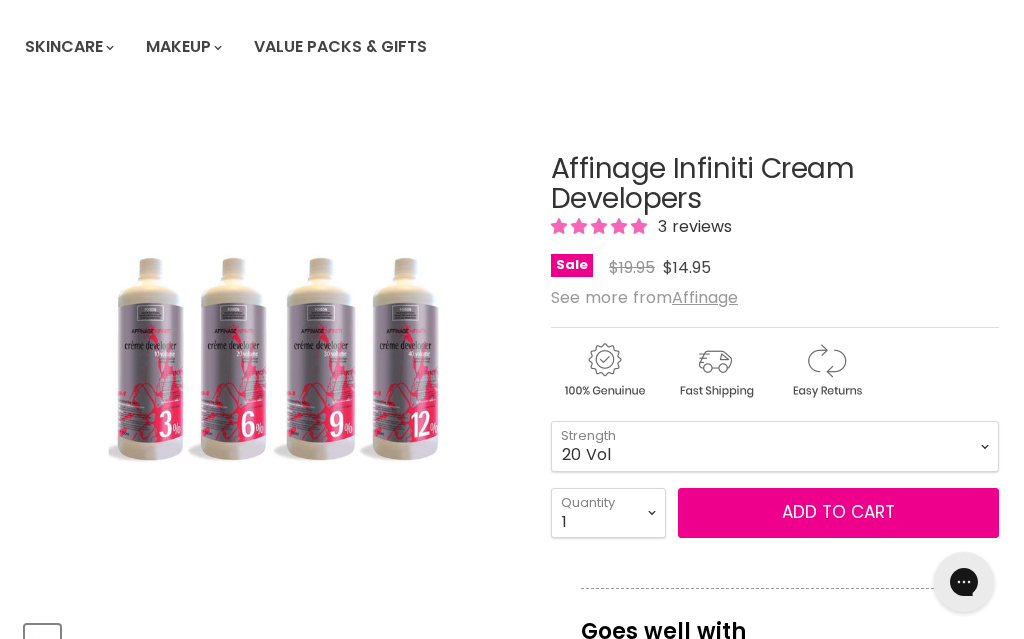 click on "Add to cart" at bounding box center (838, 513) 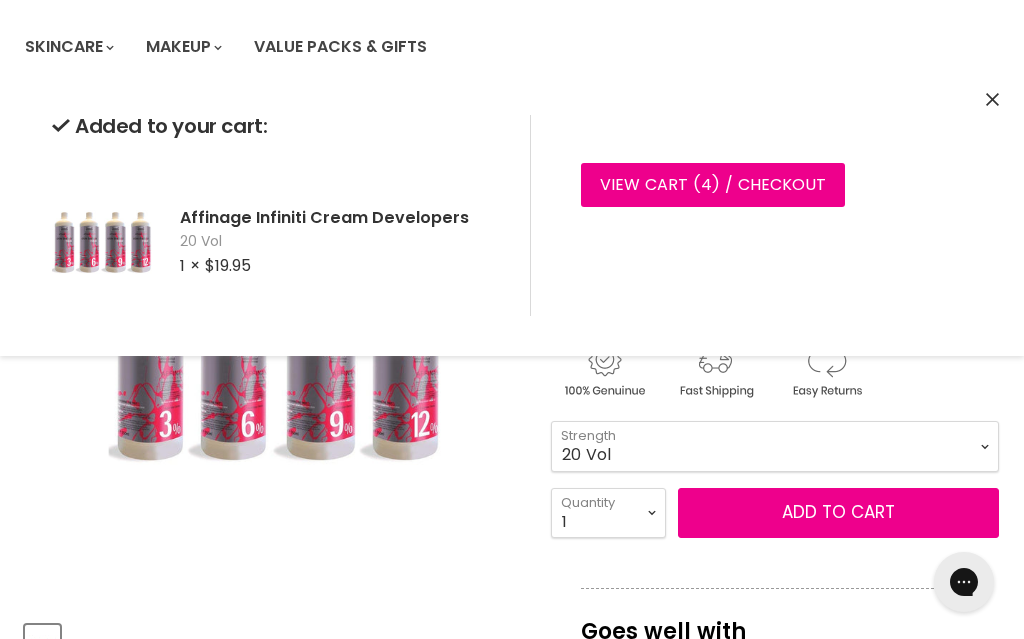 click on "View cart ( 4 )  /  Checkout" at bounding box center (713, 185) 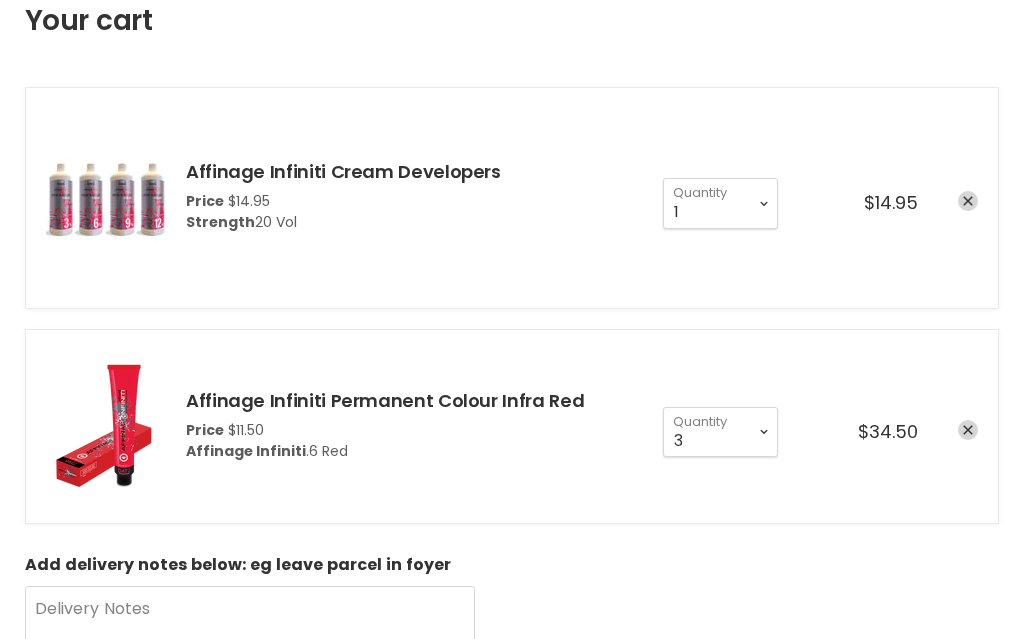 scroll, scrollTop: 322, scrollLeft: 0, axis: vertical 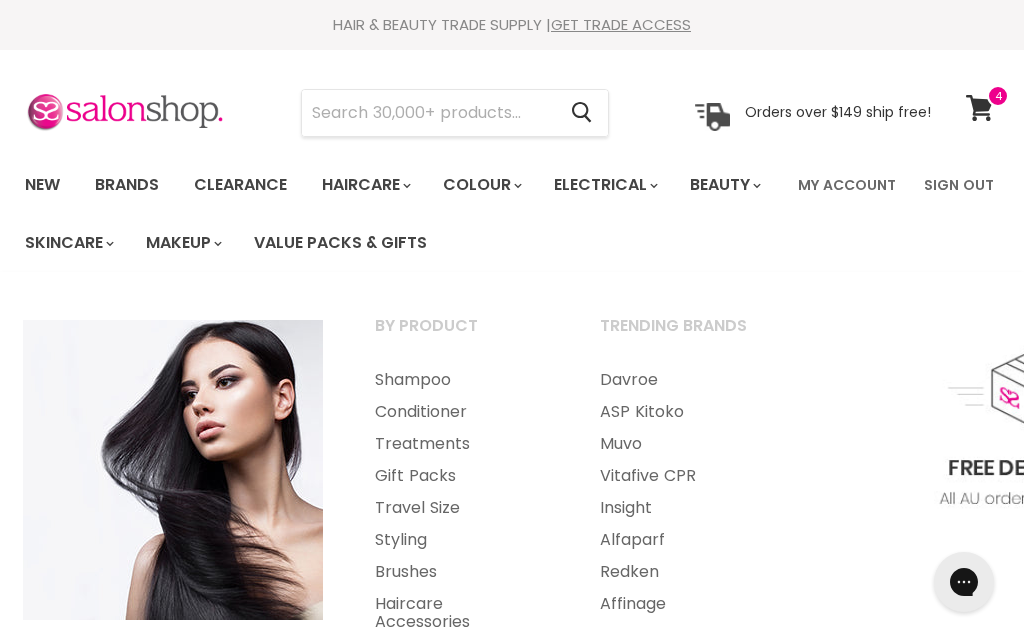click on "Alfaparf" at bounding box center [685, 540] 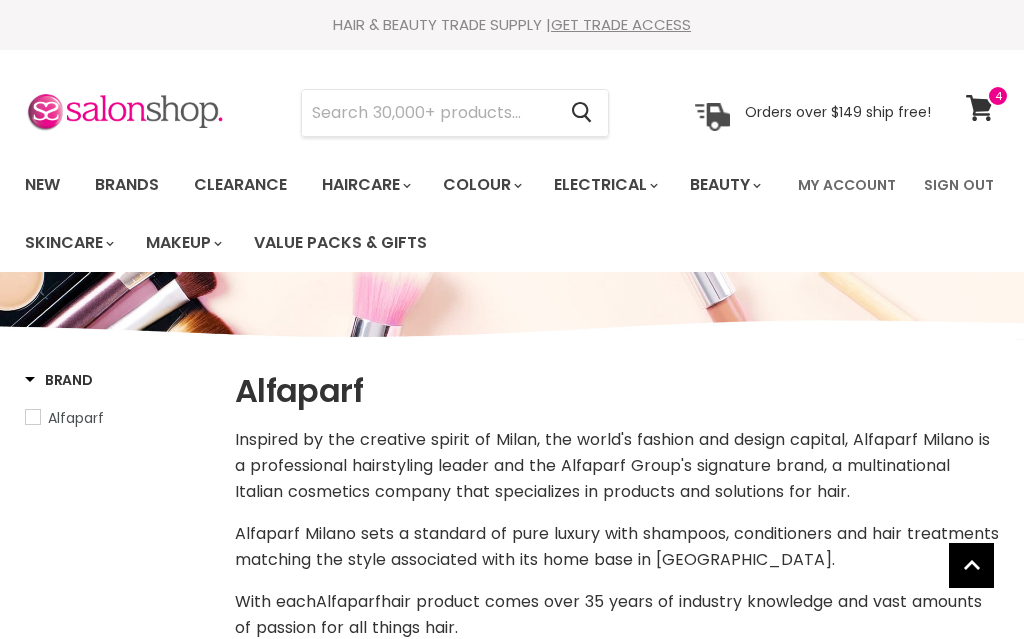 select on "manual" 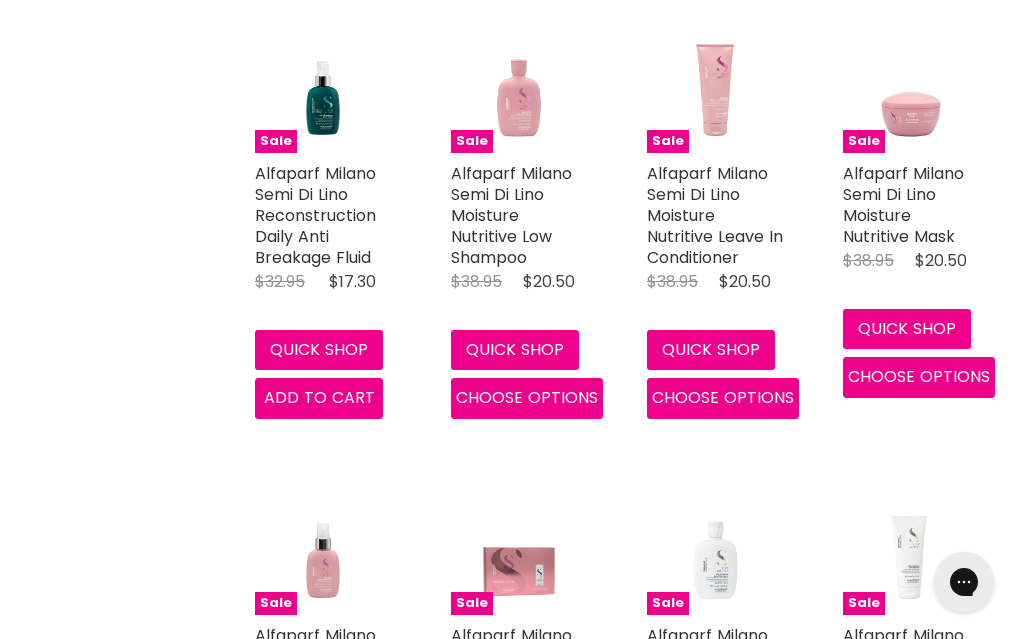 scroll, scrollTop: 0, scrollLeft: 0, axis: both 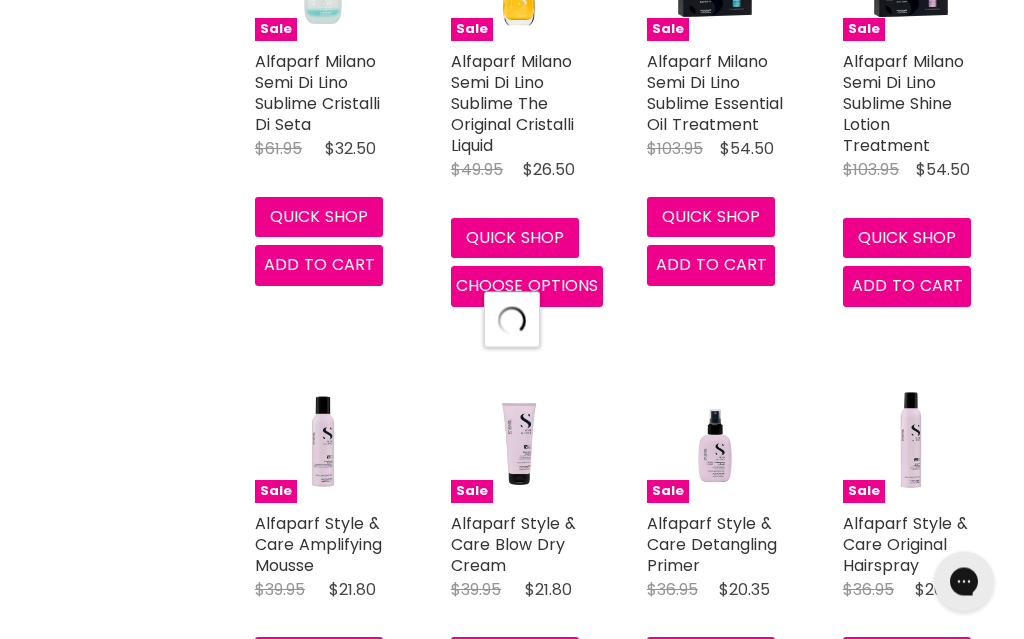 select on "manual" 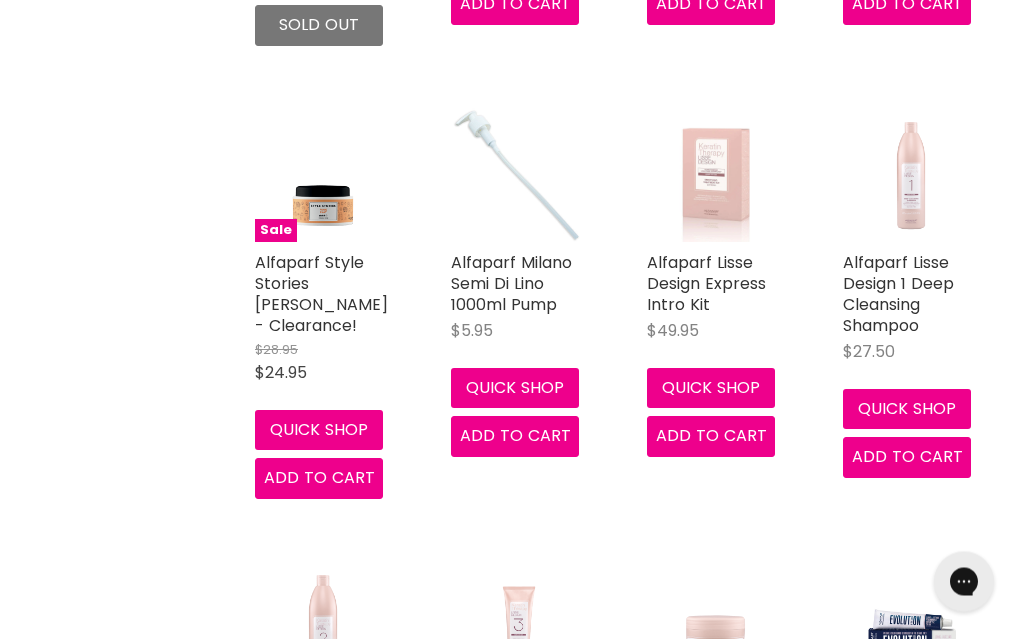 scroll, scrollTop: 7907, scrollLeft: 0, axis: vertical 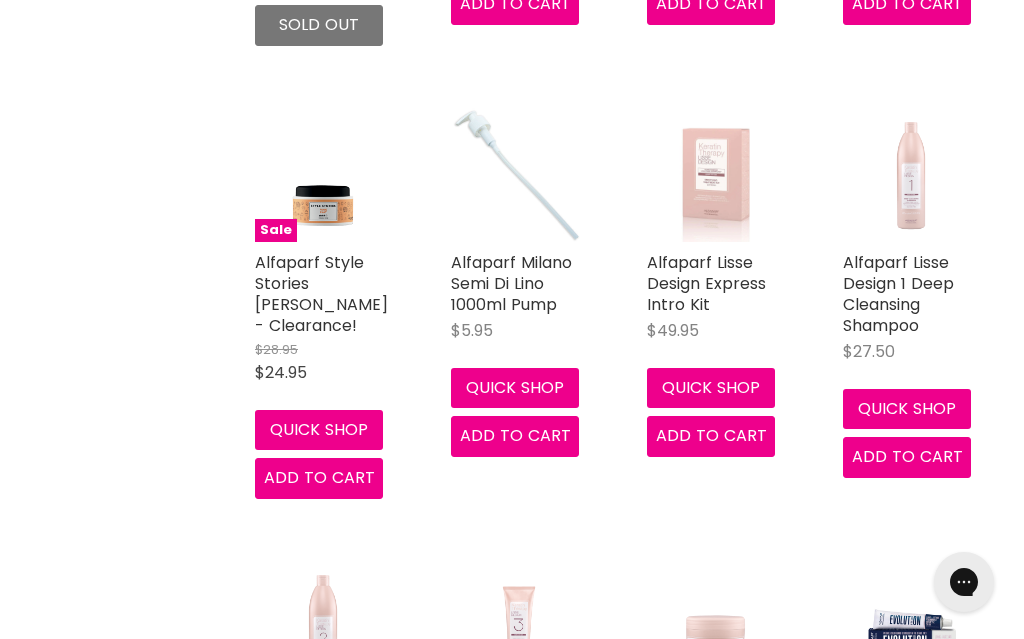 click on "Alfaparf Style Stories [PERSON_NAME] - Clearance!" at bounding box center [321, 294] 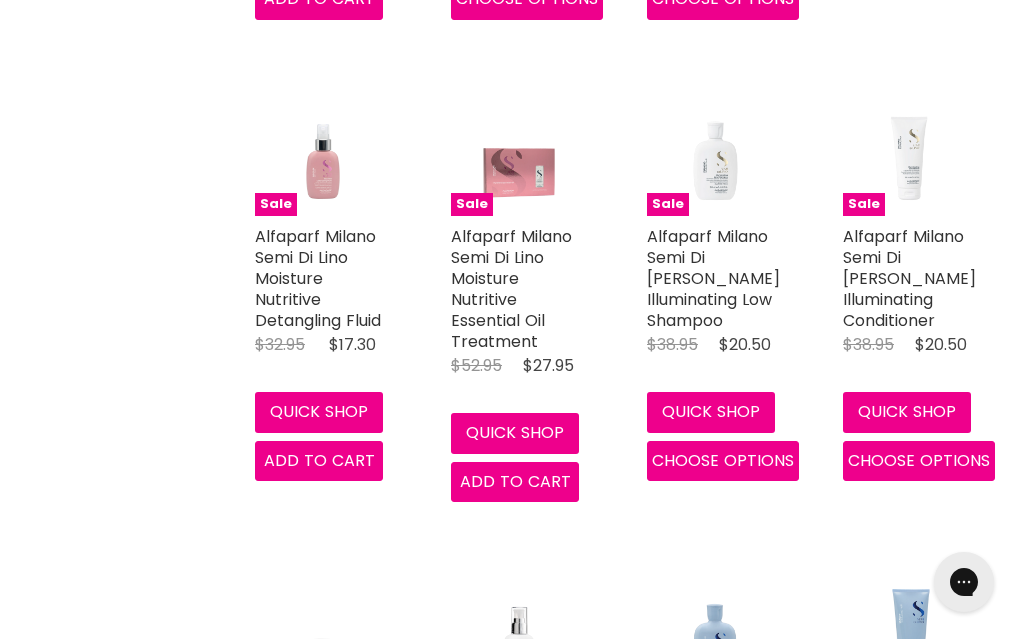 scroll, scrollTop: 1606, scrollLeft: 0, axis: vertical 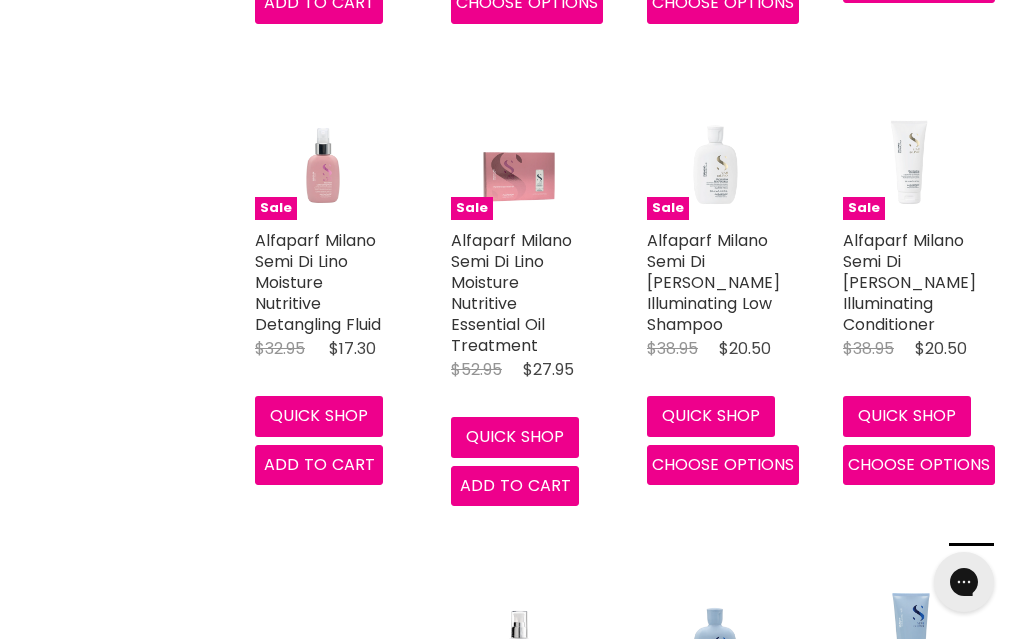 click on "Alfaparf Milano Semi Di Lino Diamond Illuminating Low Shampoo" at bounding box center [713, 282] 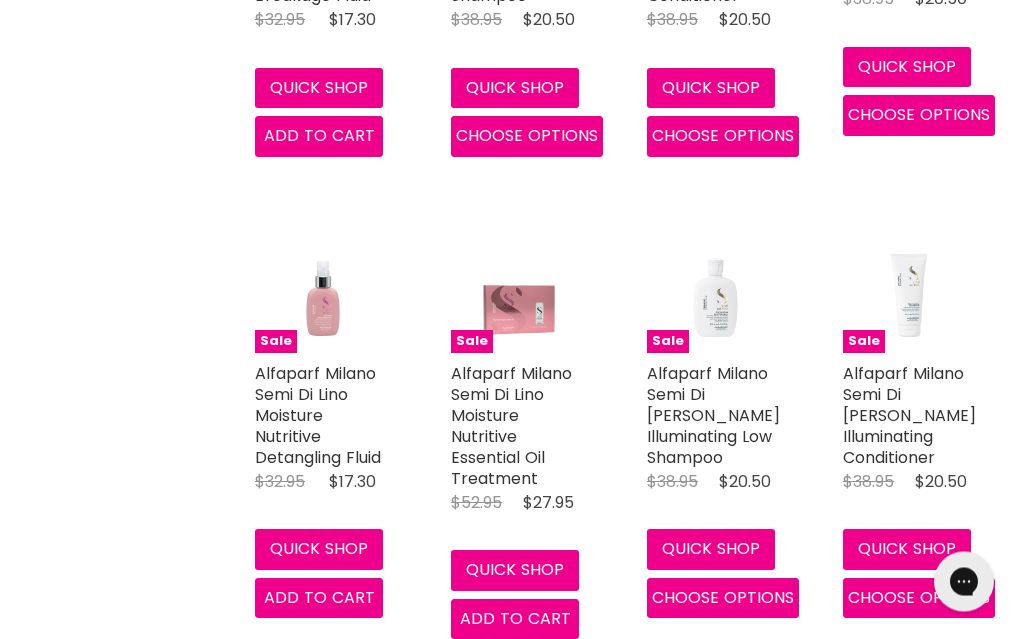 scroll, scrollTop: 1473, scrollLeft: 0, axis: vertical 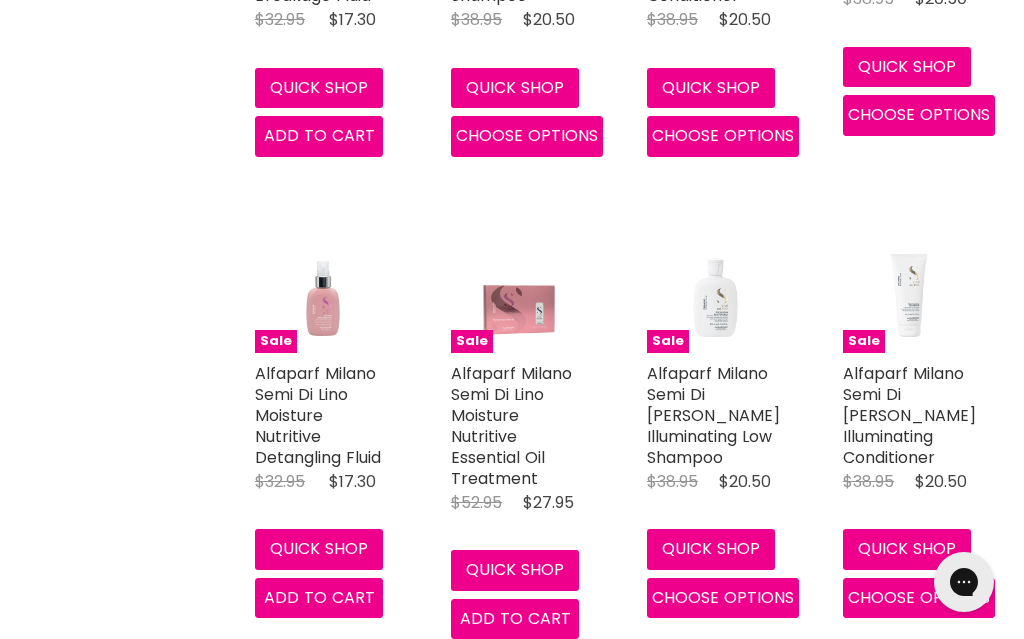 click on "Alfaparf Milano Semi Di Lino Diamond Illuminating Conditioner" at bounding box center (909, 415) 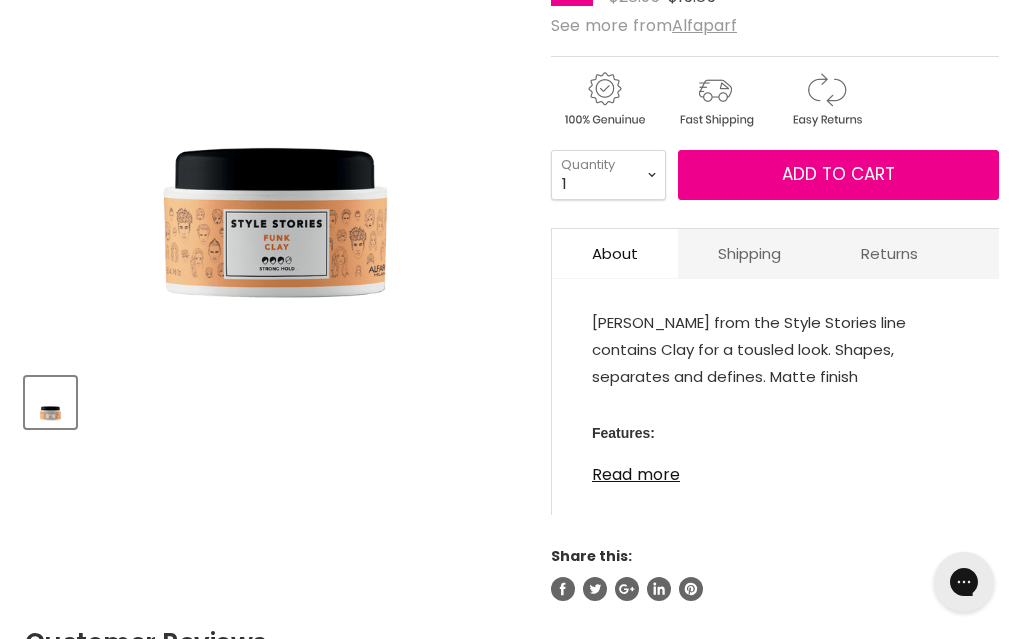 scroll, scrollTop: 0, scrollLeft: 0, axis: both 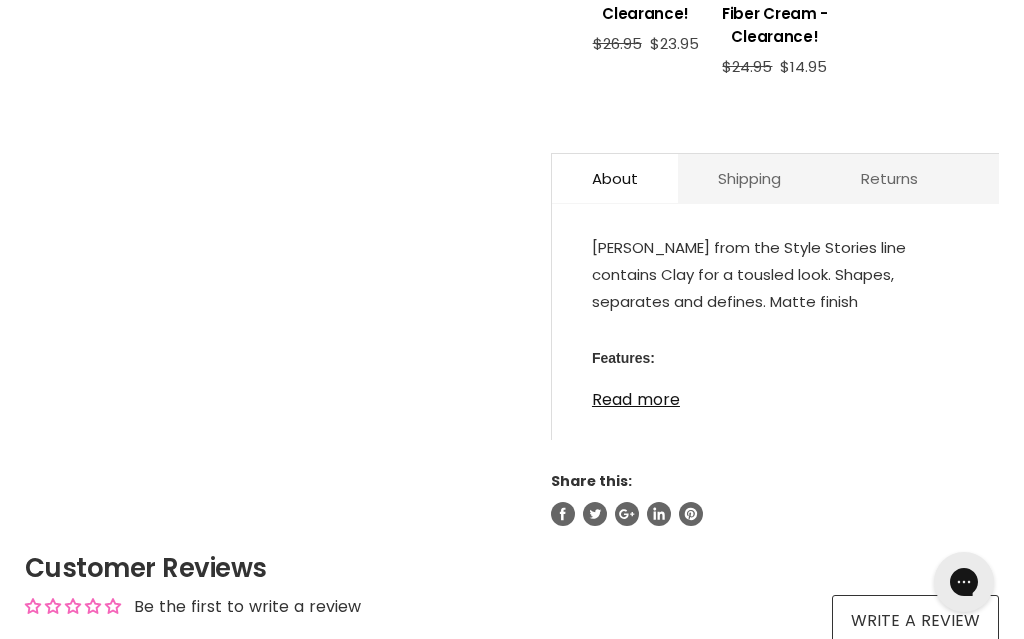 click on "Read more" at bounding box center [775, 394] 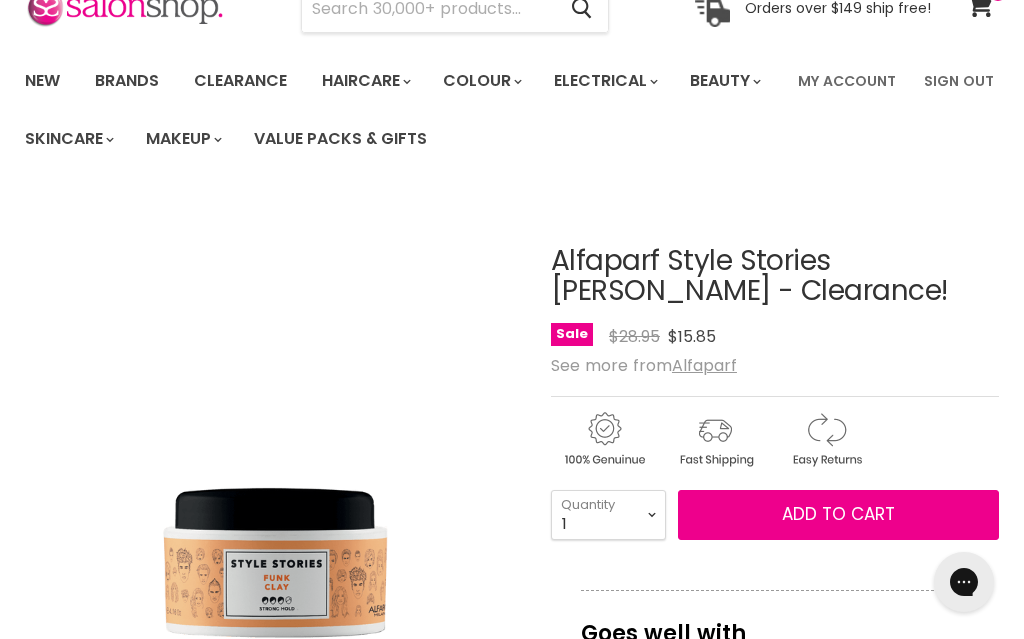 scroll, scrollTop: 103, scrollLeft: 0, axis: vertical 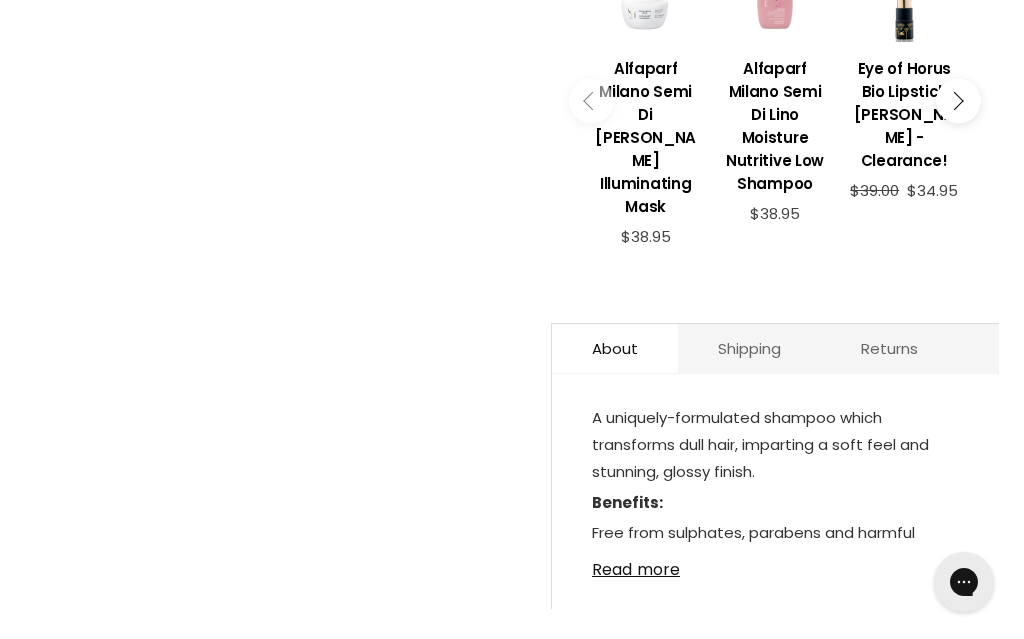 click on "Read more" at bounding box center [775, 564] 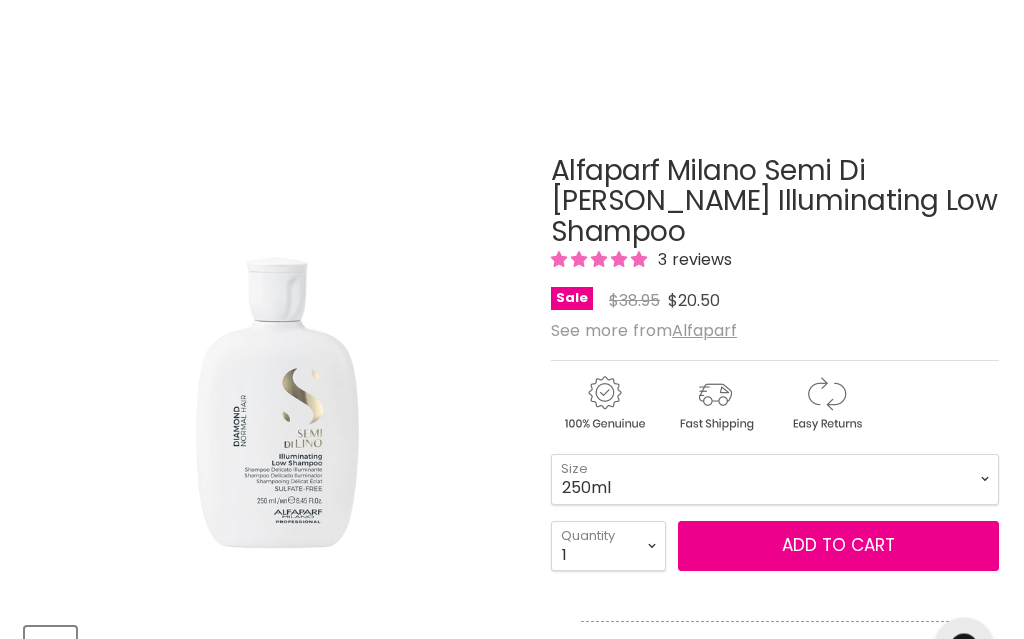 scroll, scrollTop: 194, scrollLeft: 0, axis: vertical 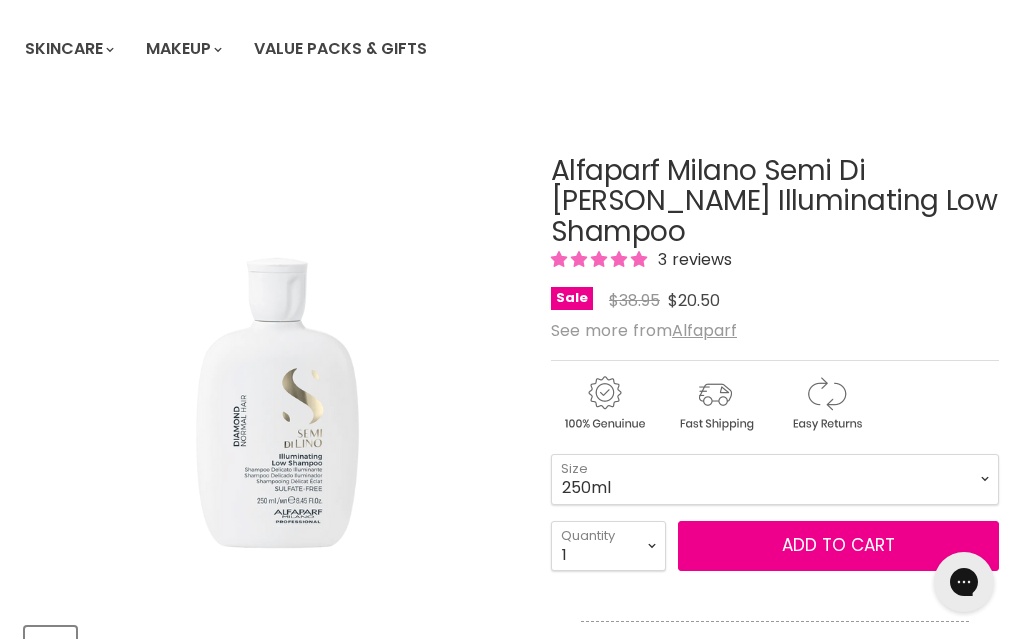 click on "Add to cart" at bounding box center [838, 545] 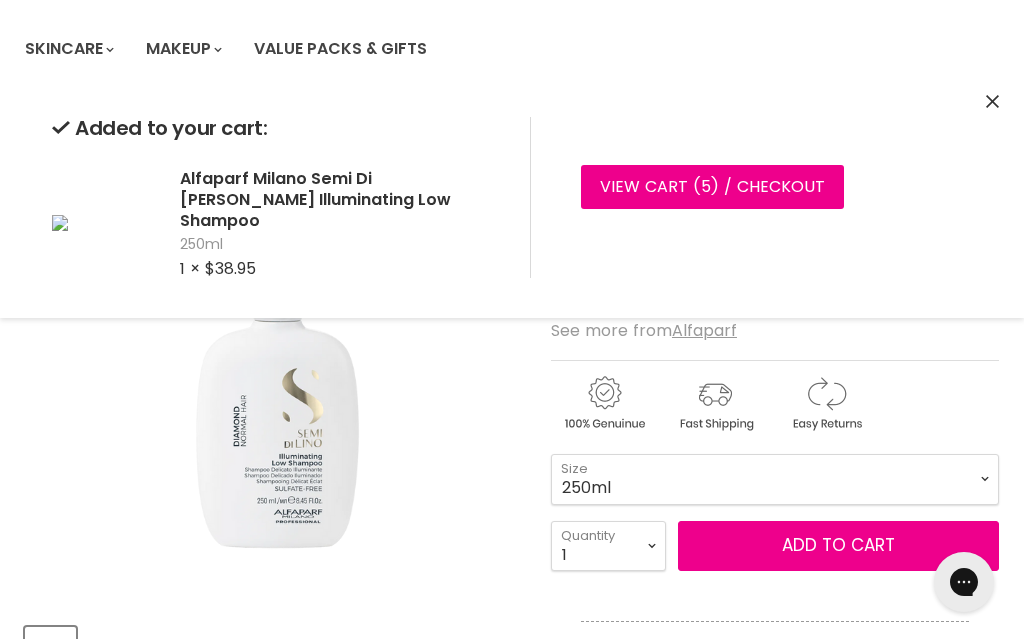 click 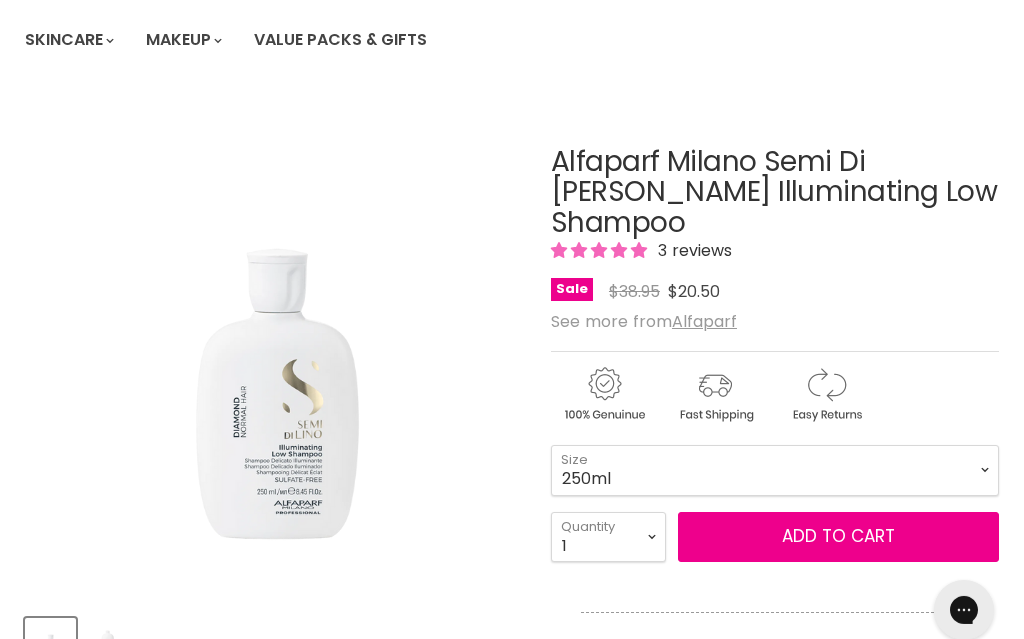scroll, scrollTop: 0, scrollLeft: 0, axis: both 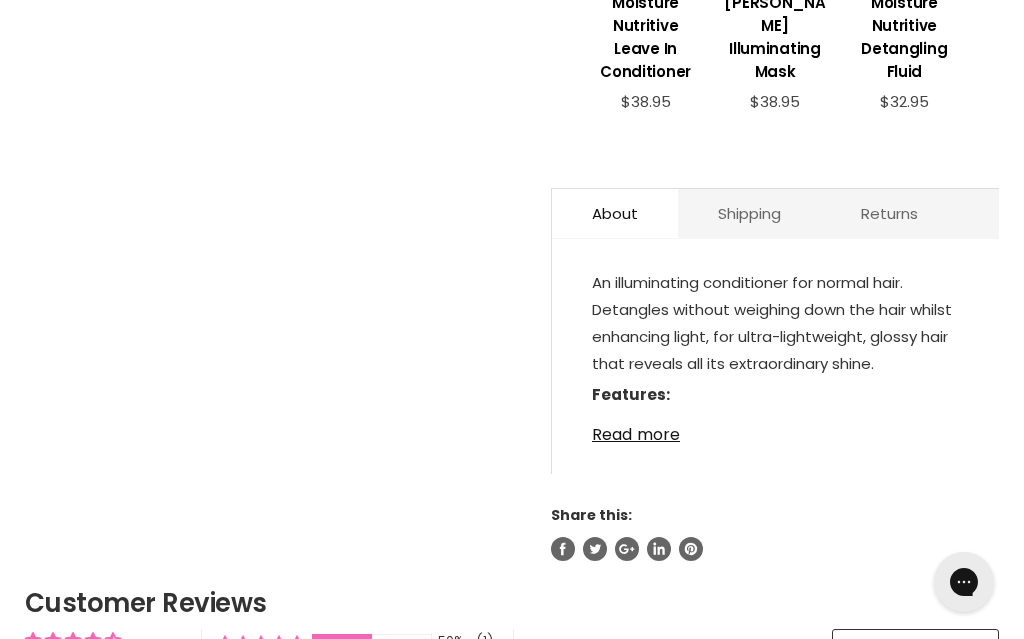 click on "Read more" at bounding box center [775, 429] 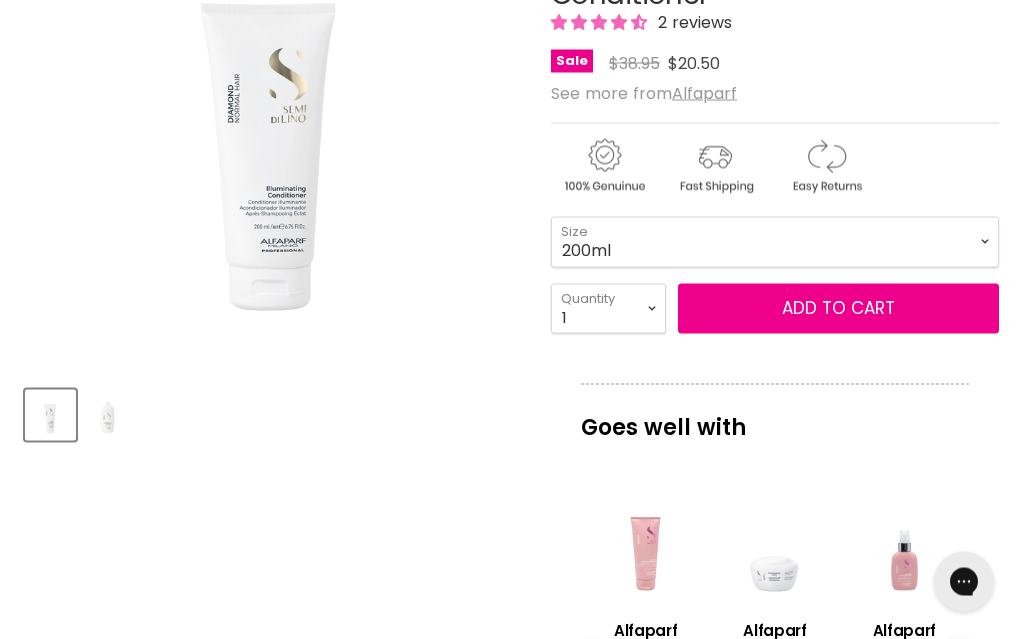 scroll, scrollTop: 432, scrollLeft: 0, axis: vertical 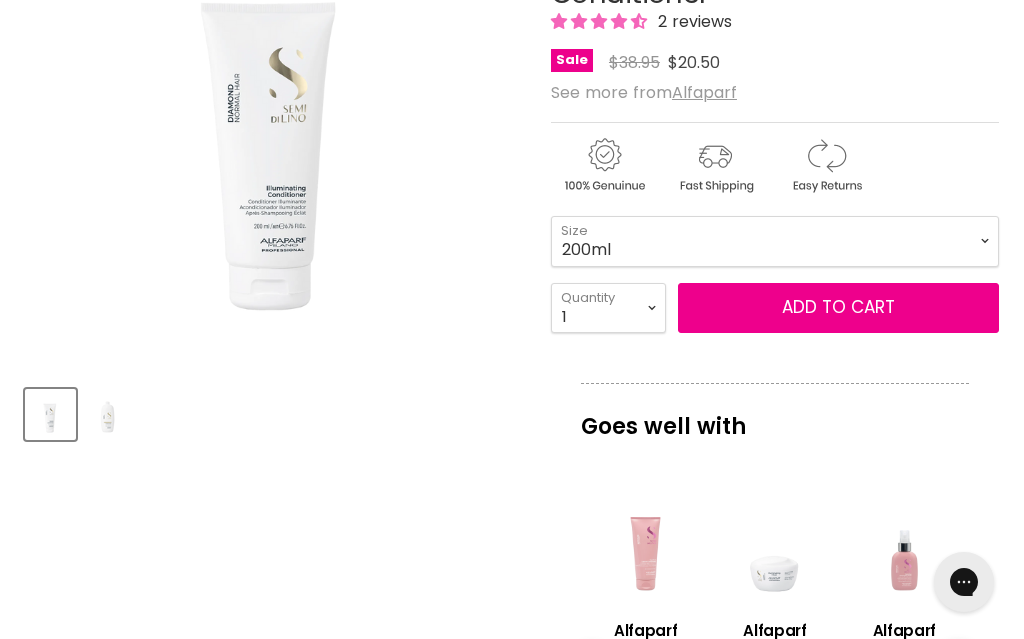 click on "Add to cart" at bounding box center [838, 307] 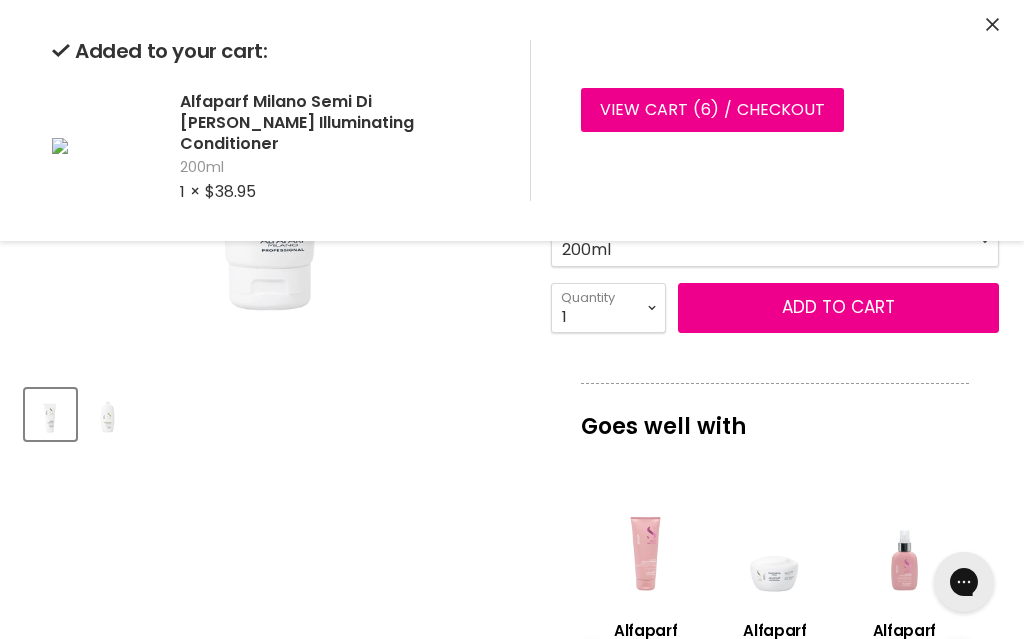 click on "Added to your cart:
Alfaparf Milano Semi Di Lino Diamond Illuminating Conditioner
200ml
1 ×
$38.95
View cart ( 6 )  /  Checkout
Checkout" at bounding box center (512, 120) 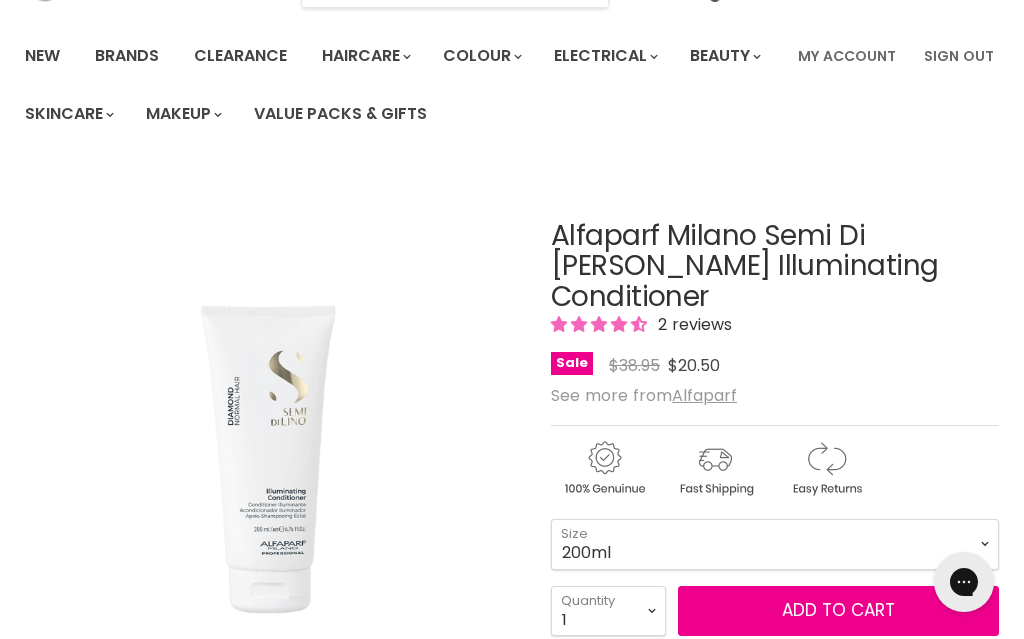 scroll, scrollTop: 131, scrollLeft: 0, axis: vertical 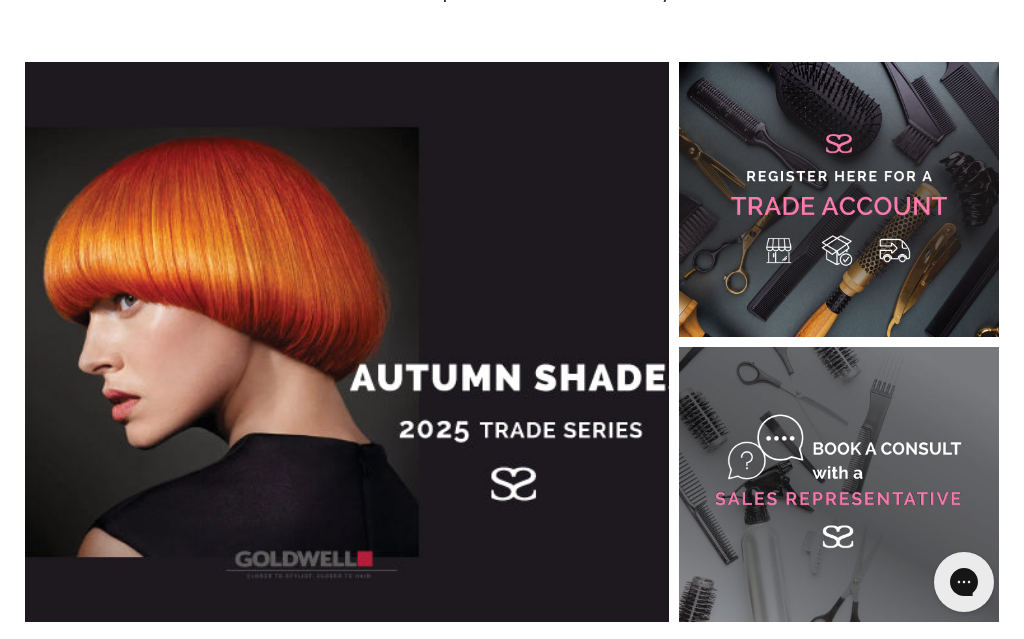 click at bounding box center (347, 342) 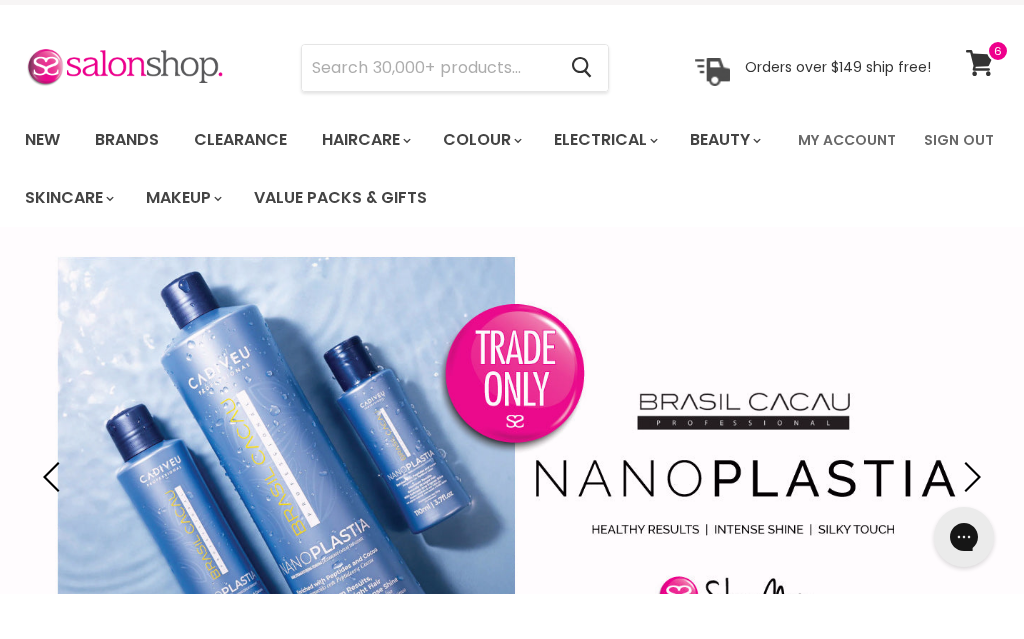 scroll, scrollTop: 45, scrollLeft: 0, axis: vertical 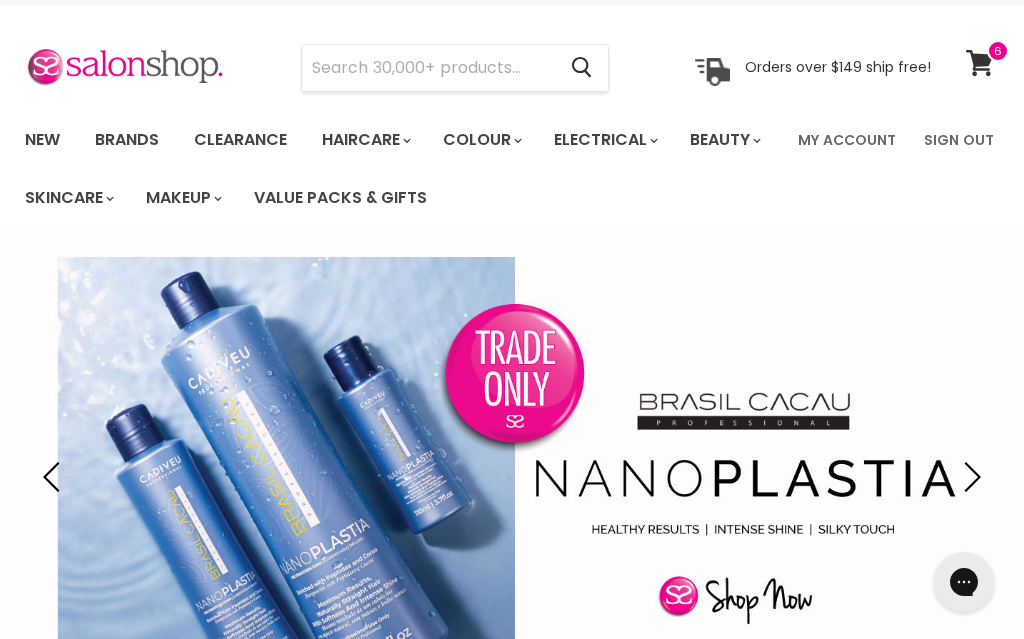 click on "Brands" at bounding box center (127, 140) 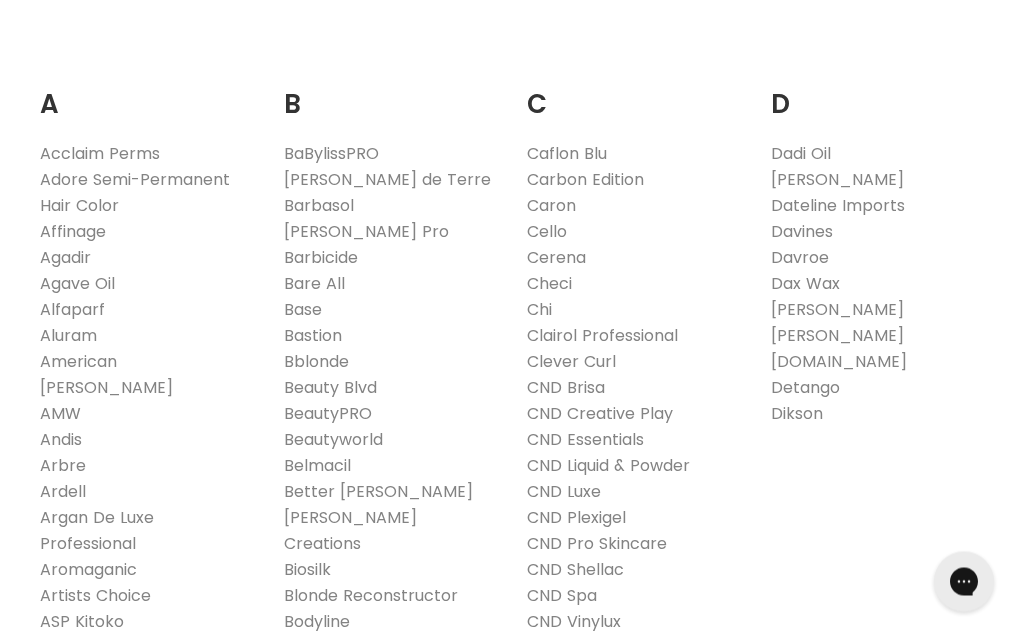 scroll, scrollTop: 392, scrollLeft: 0, axis: vertical 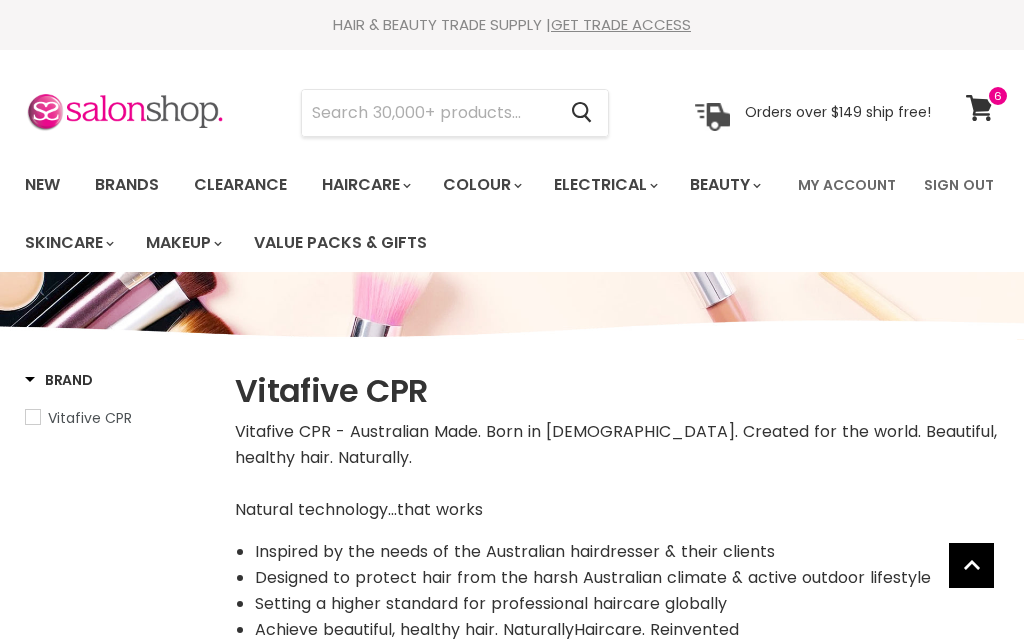 select on "manual" 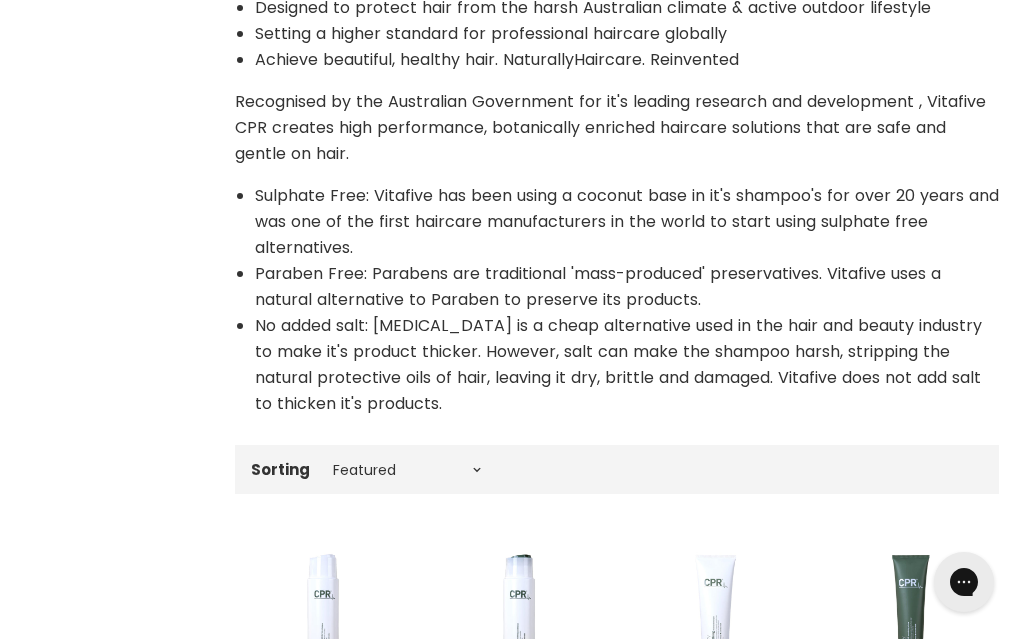 scroll, scrollTop: 653, scrollLeft: 0, axis: vertical 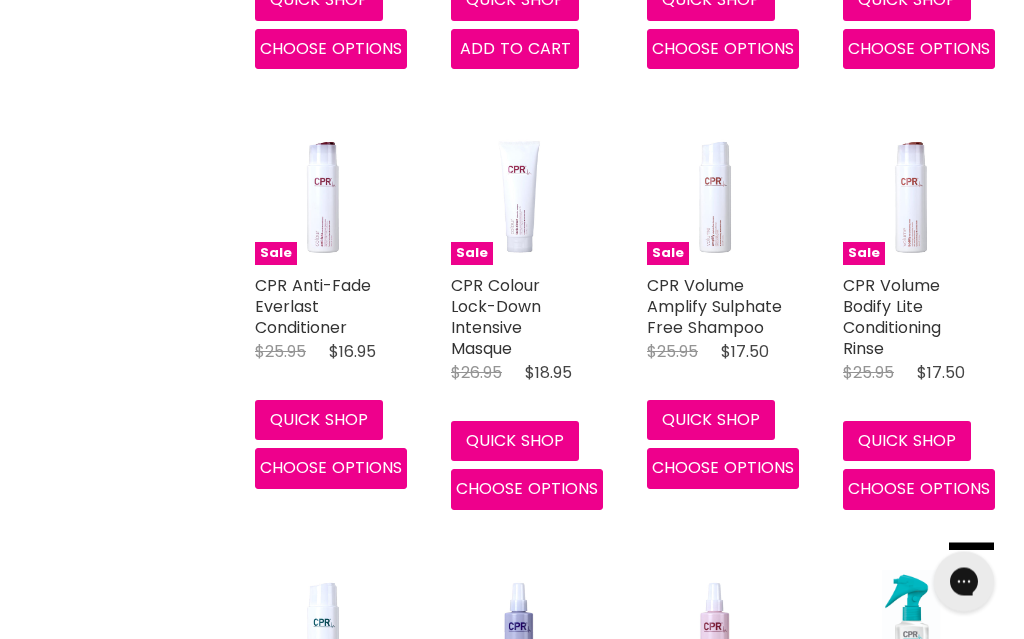 click on "Choose options" at bounding box center (331, 468) 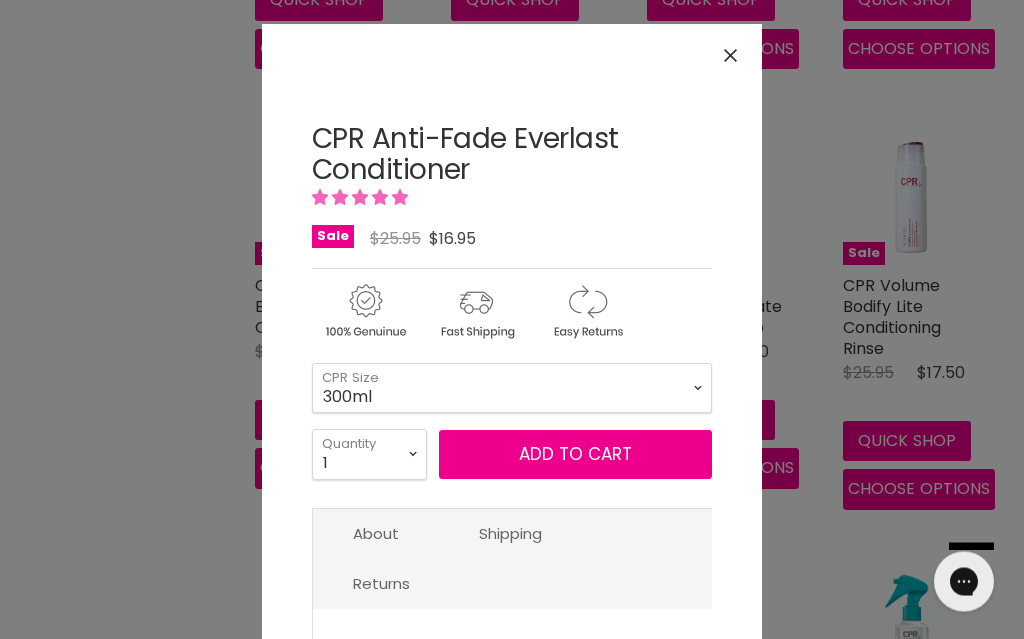 scroll, scrollTop: 3186, scrollLeft: 0, axis: vertical 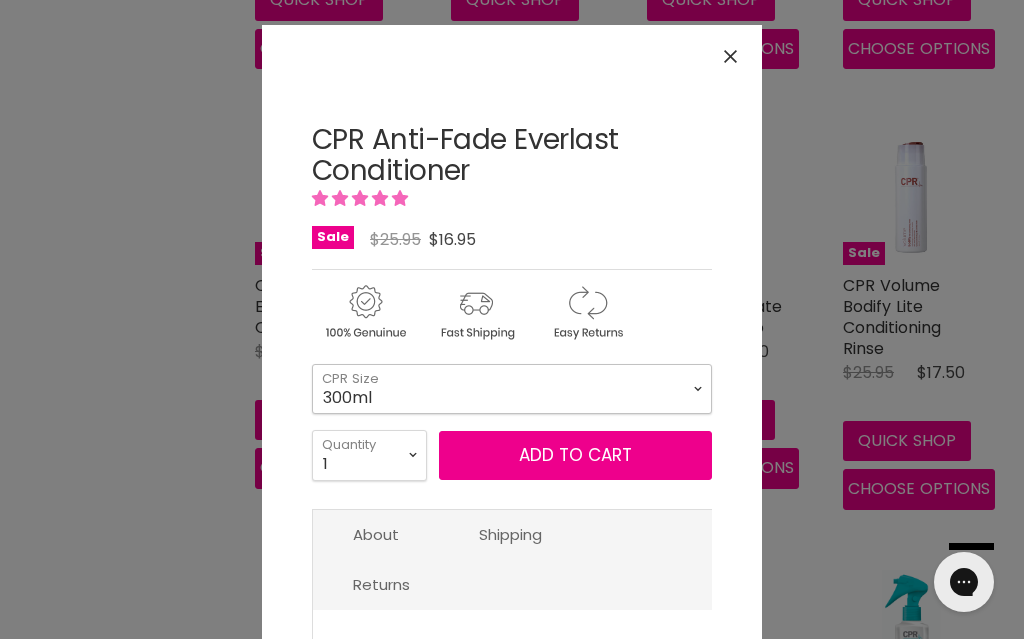 click on "300ml
900ml" at bounding box center (512, 389) 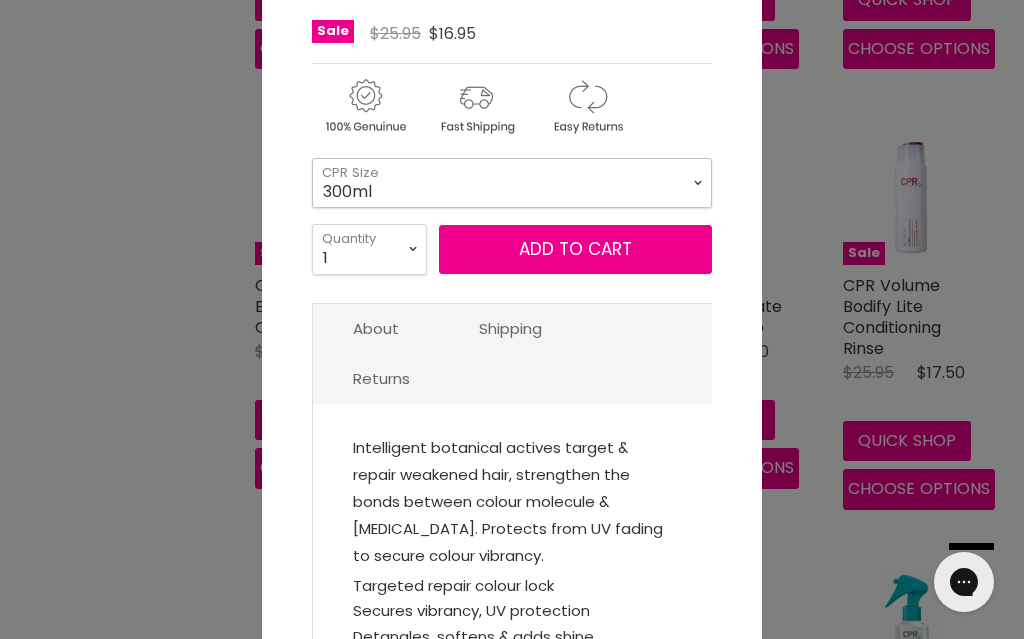 scroll, scrollTop: 203, scrollLeft: 0, axis: vertical 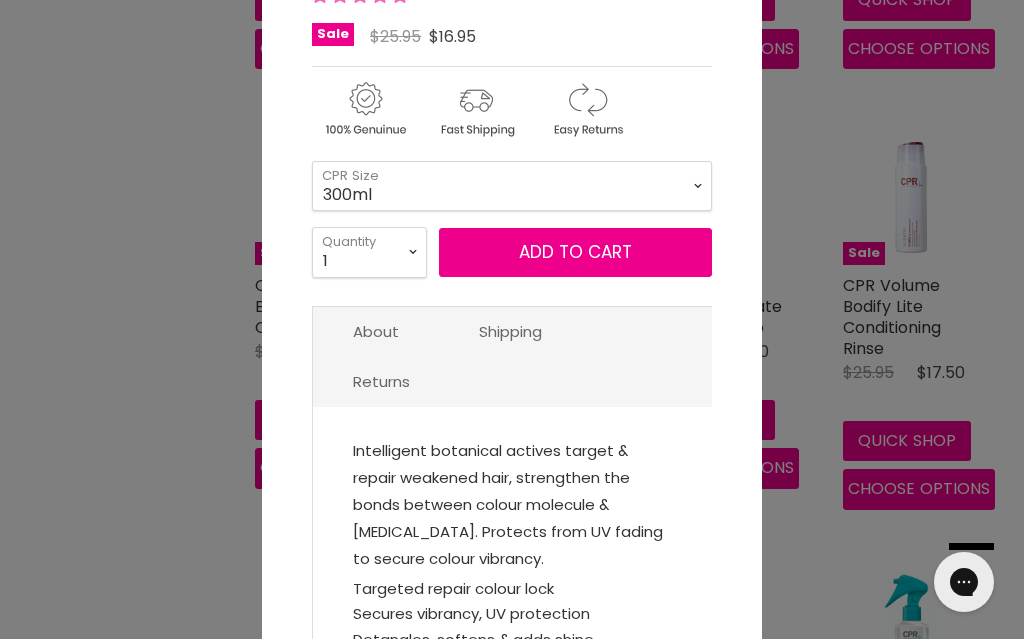 click on "Add to cart" at bounding box center (575, 252) 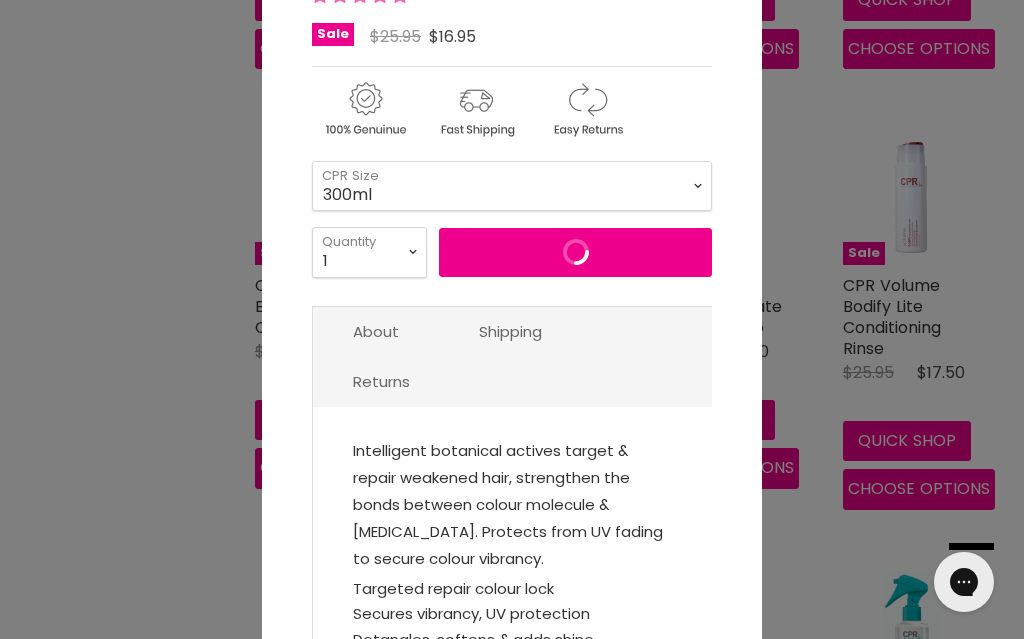 scroll, scrollTop: 0, scrollLeft: 0, axis: both 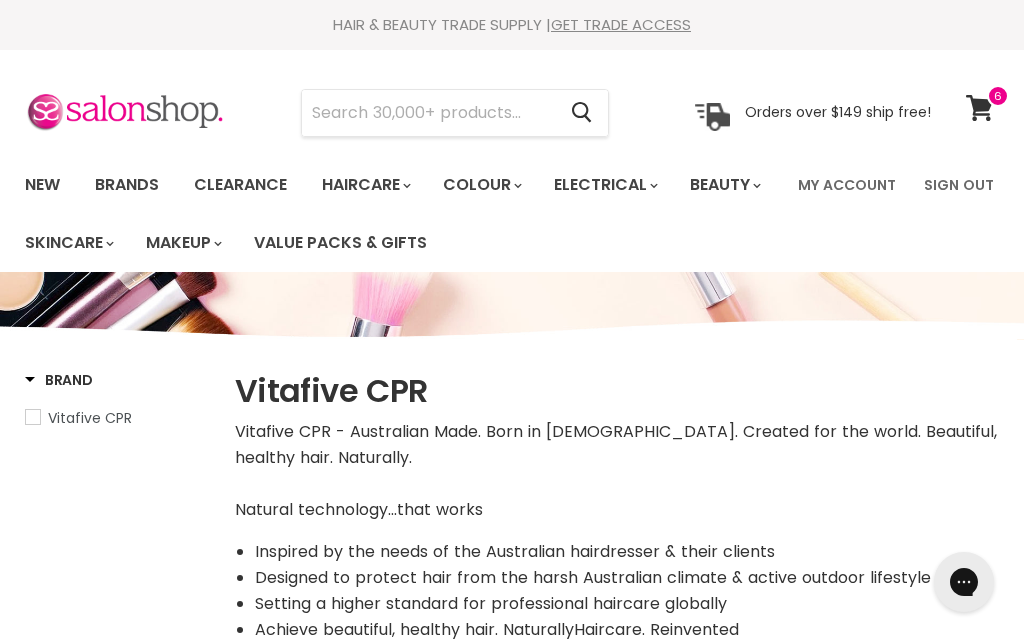 click 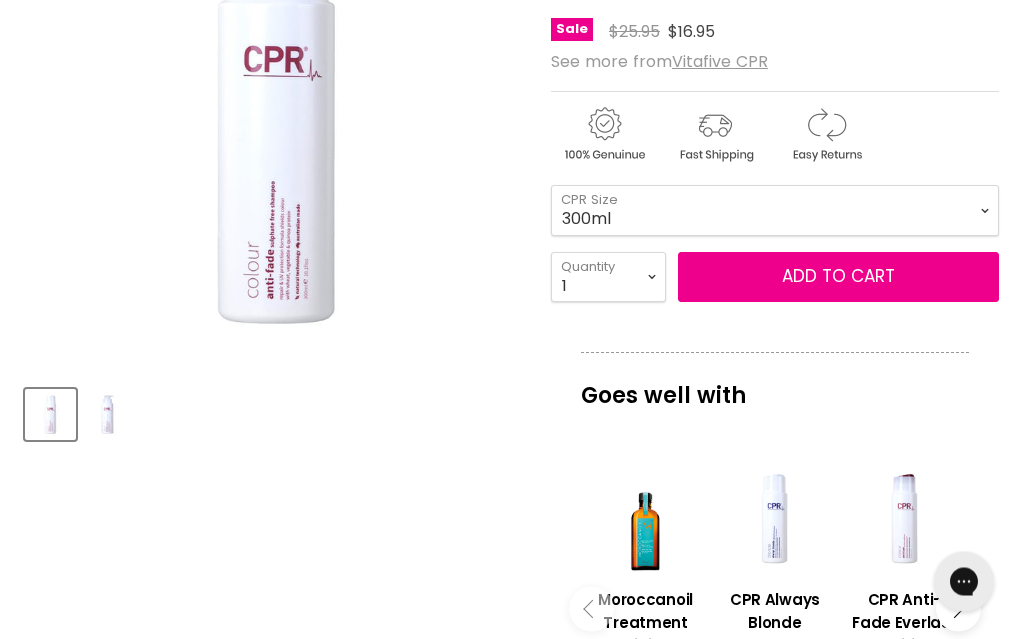 scroll, scrollTop: 0, scrollLeft: 0, axis: both 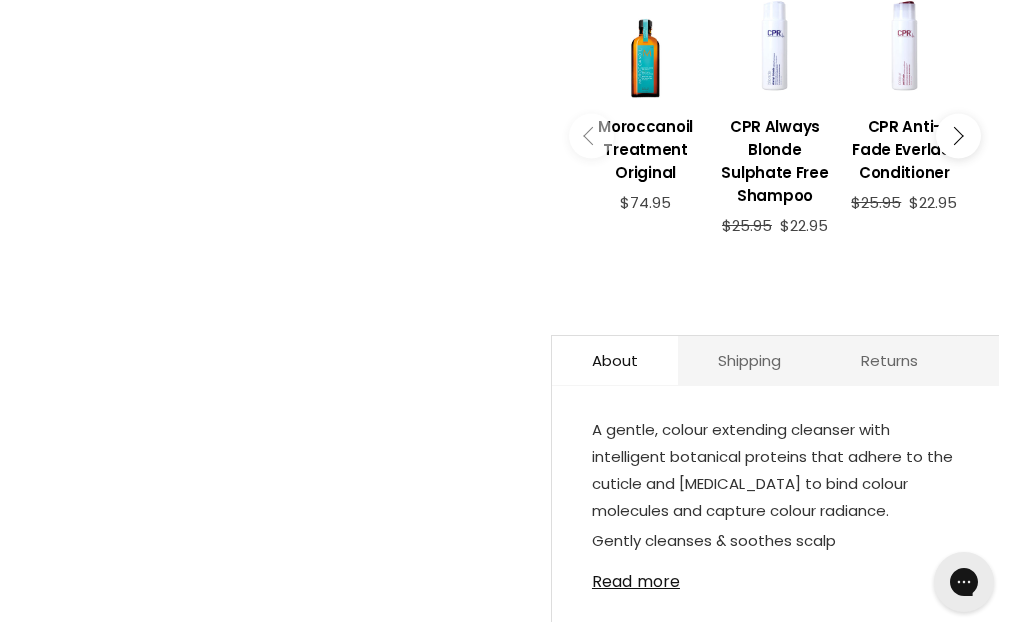 click on "Read more" at bounding box center (775, 576) 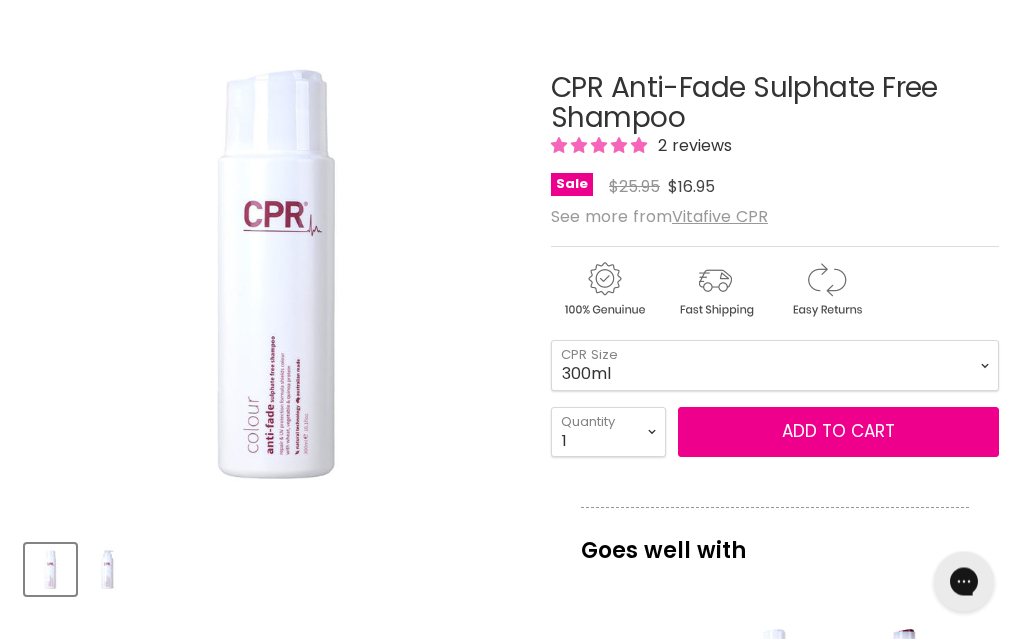 scroll, scrollTop: 277, scrollLeft: 0, axis: vertical 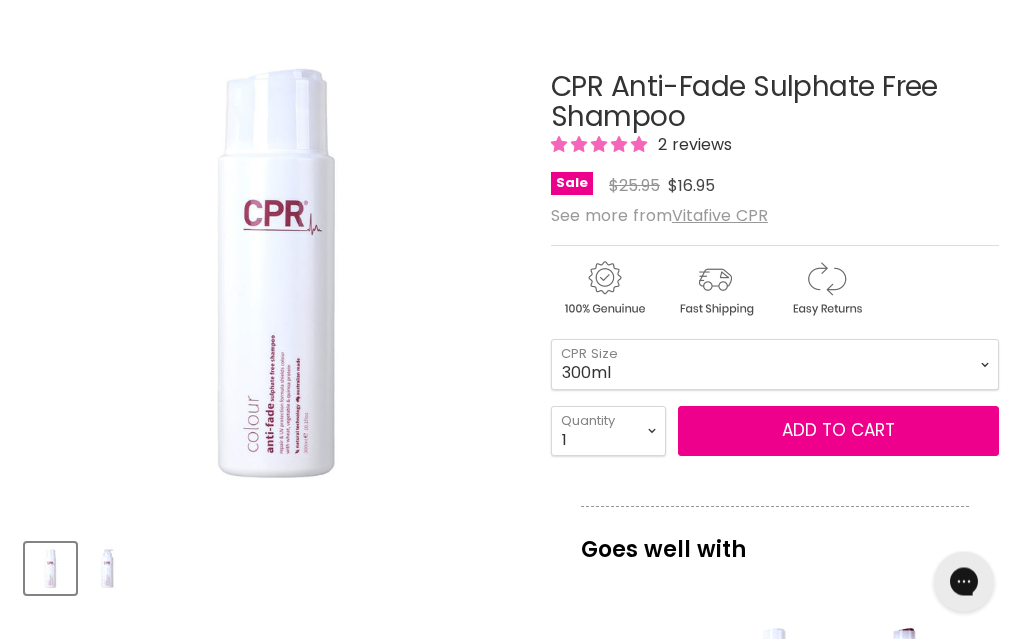 click on "Add to cart" at bounding box center [838, 431] 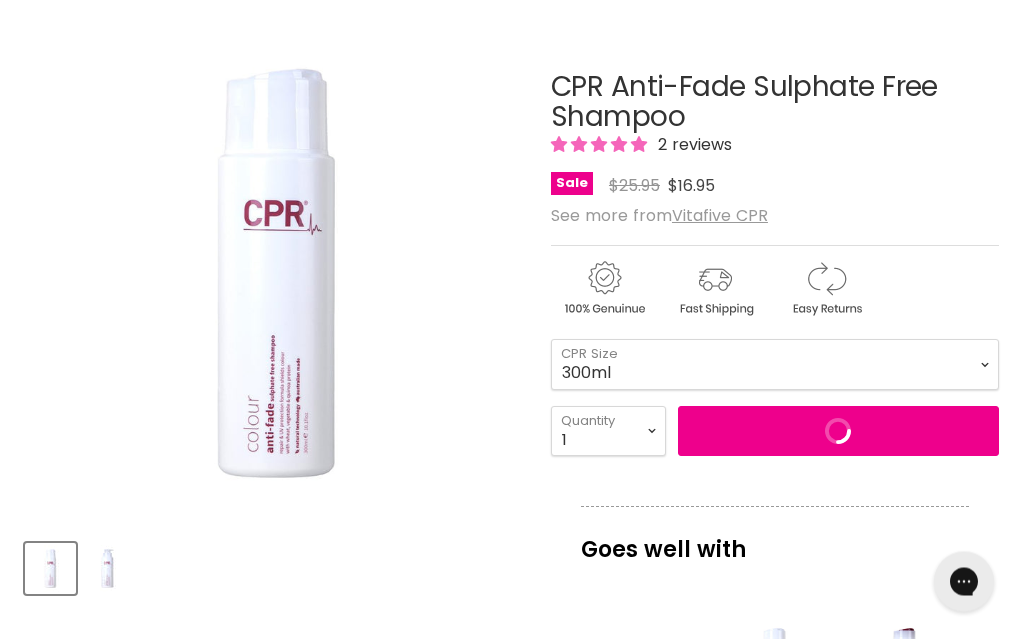 scroll, scrollTop: 278, scrollLeft: 0, axis: vertical 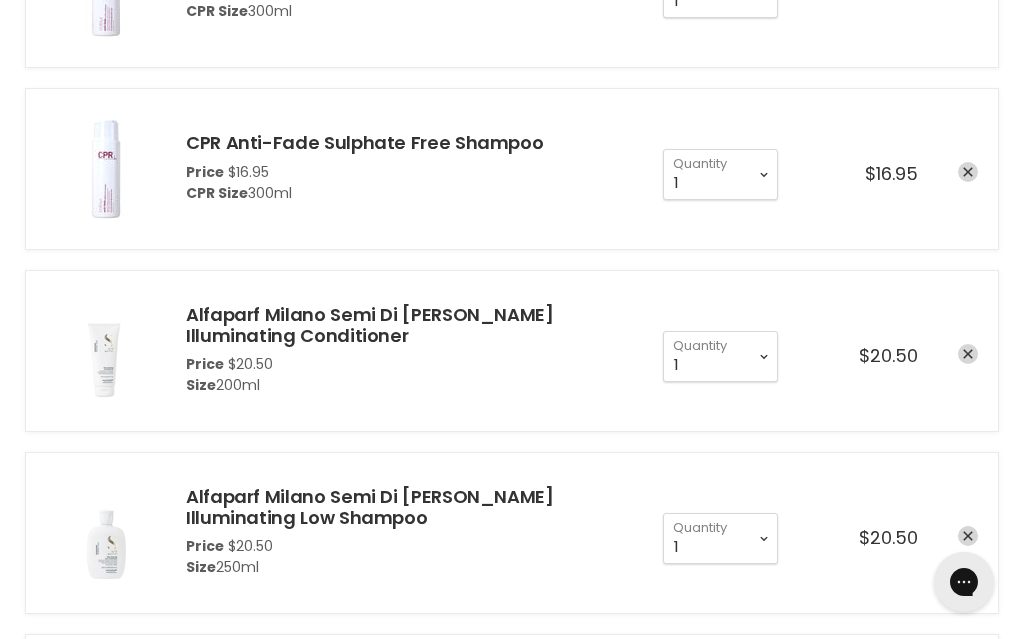 click at bounding box center (968, 354) 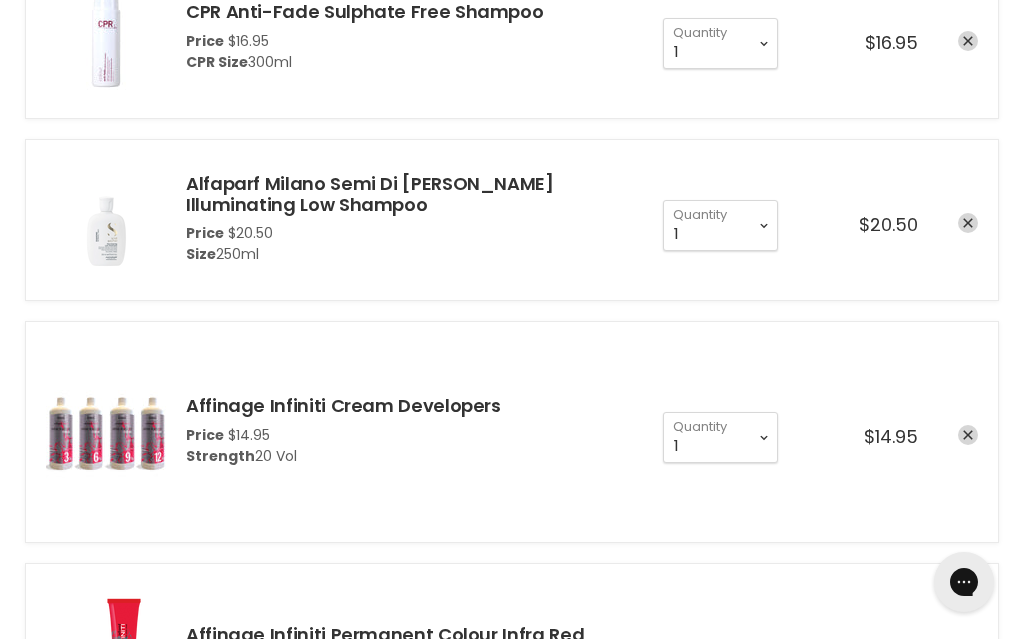 scroll, scrollTop: 0, scrollLeft: 0, axis: both 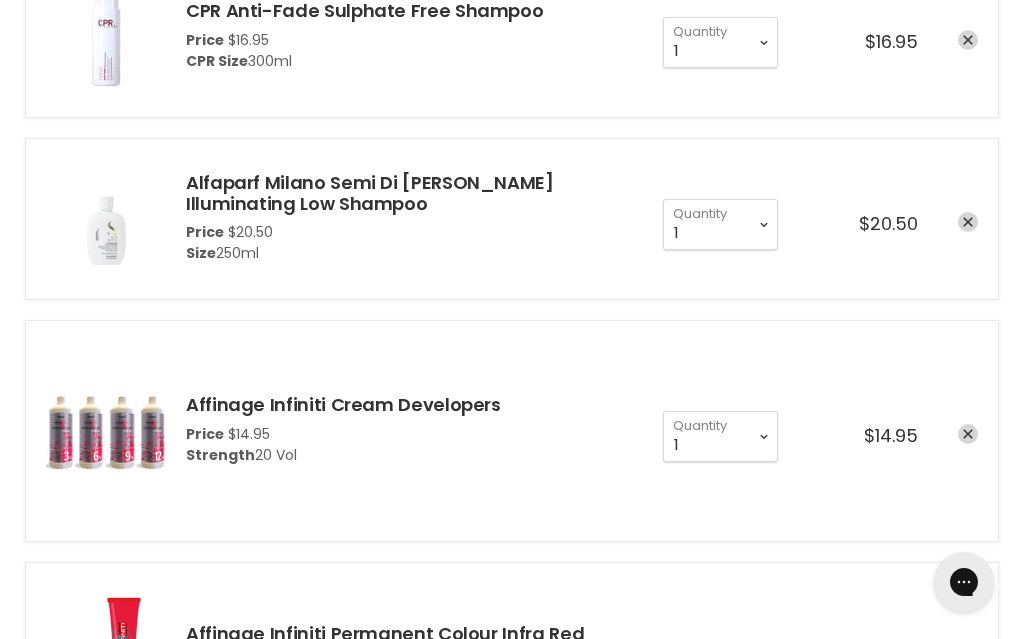 click 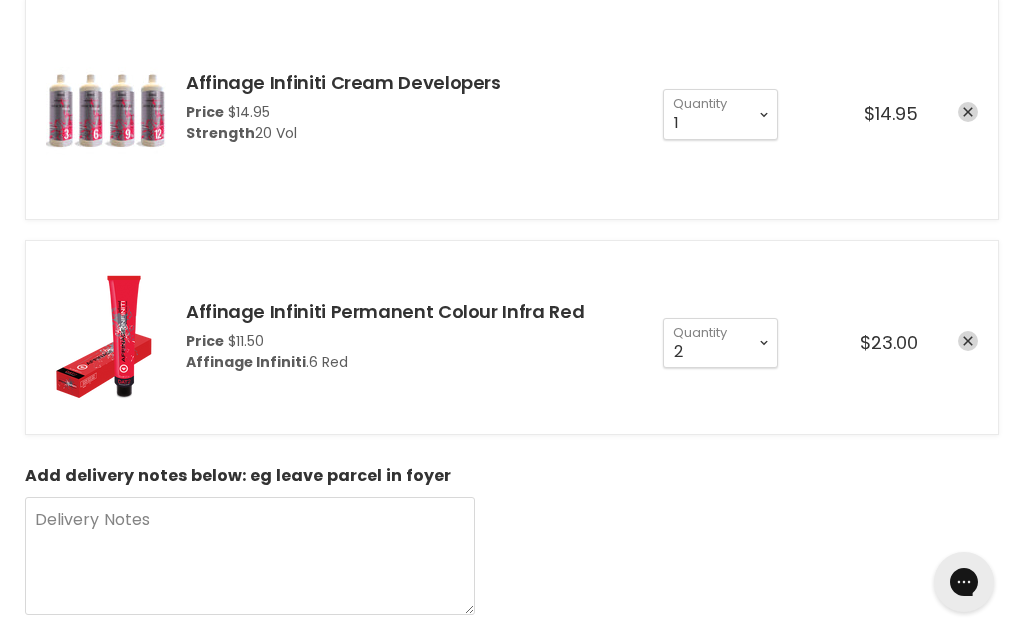 scroll, scrollTop: 0, scrollLeft: 0, axis: both 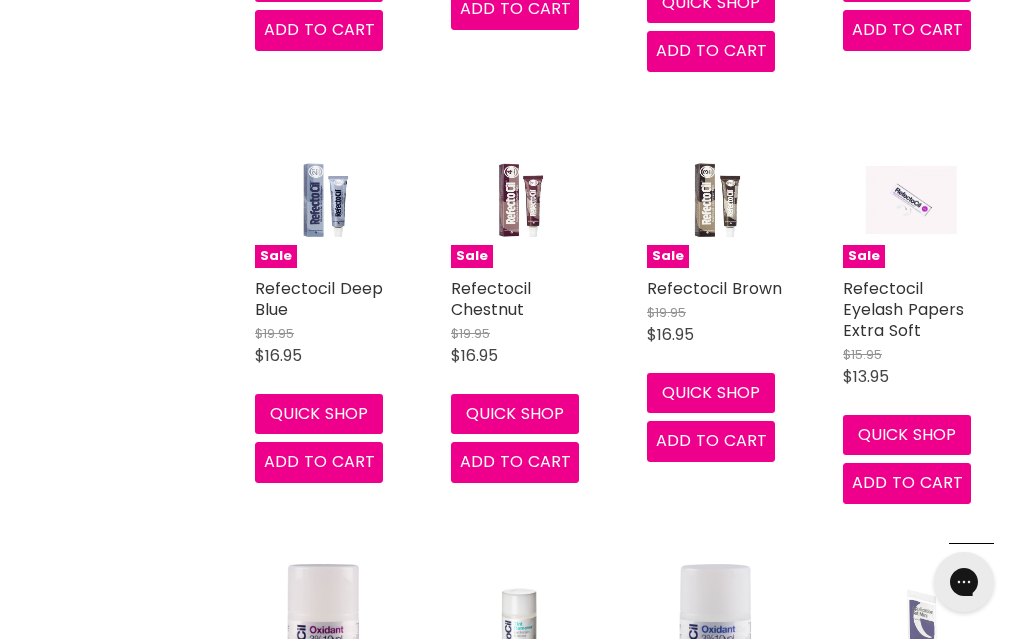 click on "Refectocil Brown" at bounding box center (714, 288) 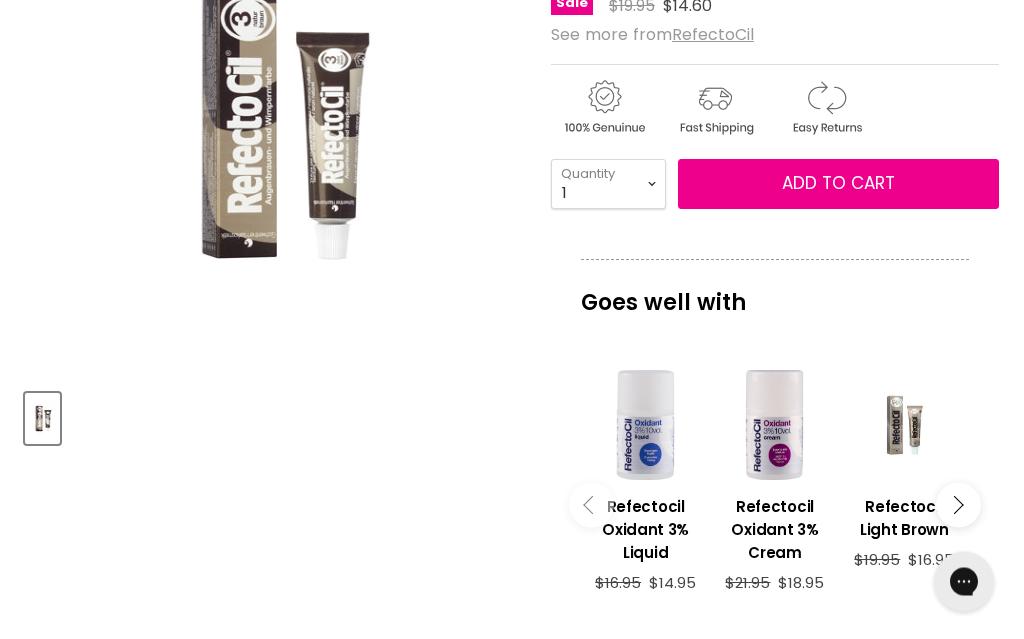 scroll, scrollTop: 429, scrollLeft: 0, axis: vertical 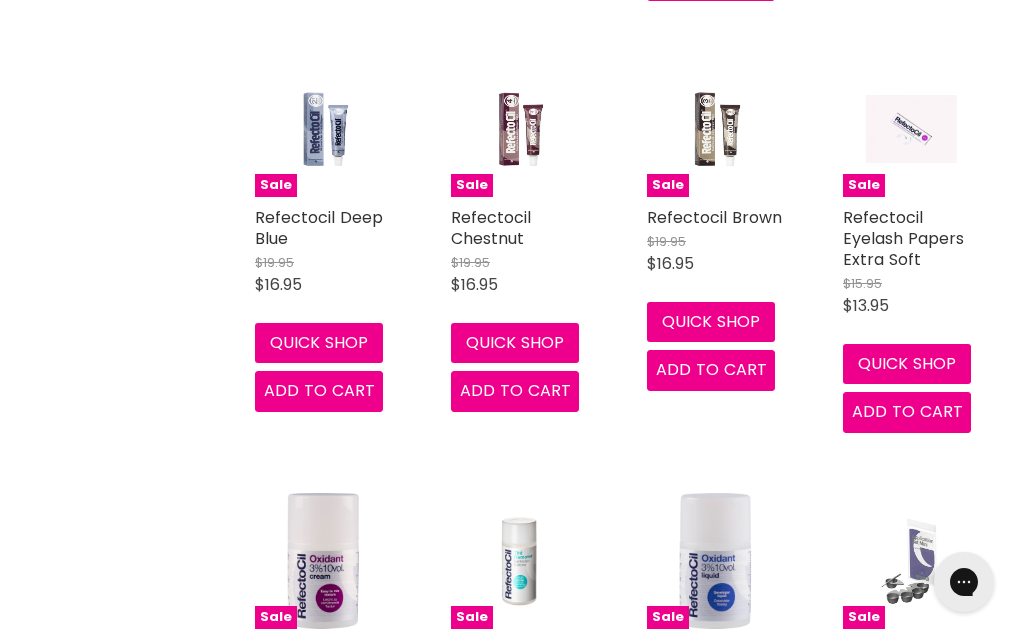 click at bounding box center [519, 129] 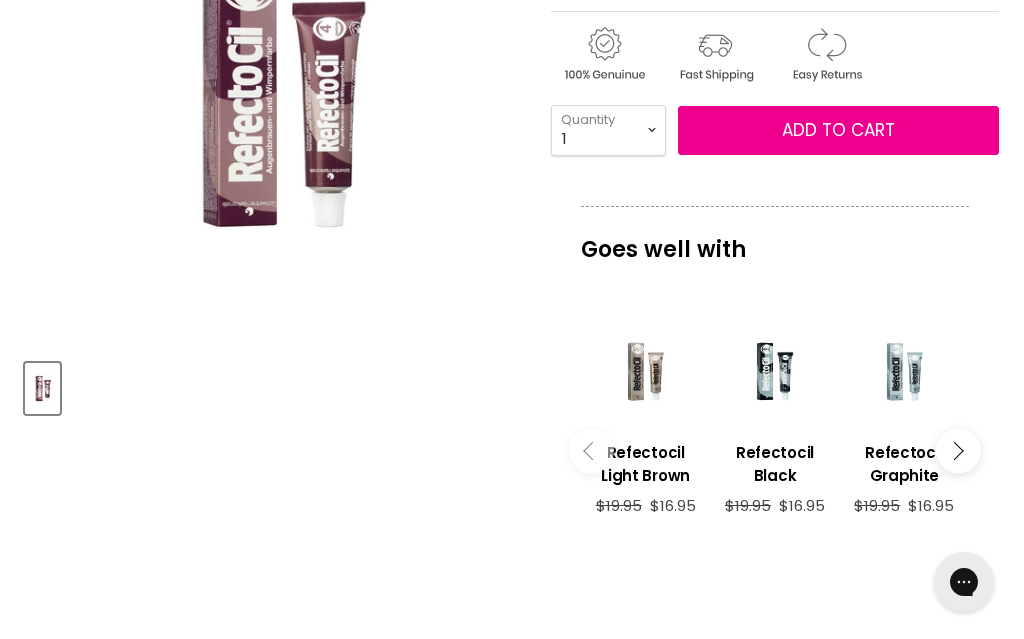 scroll, scrollTop: 0, scrollLeft: 0, axis: both 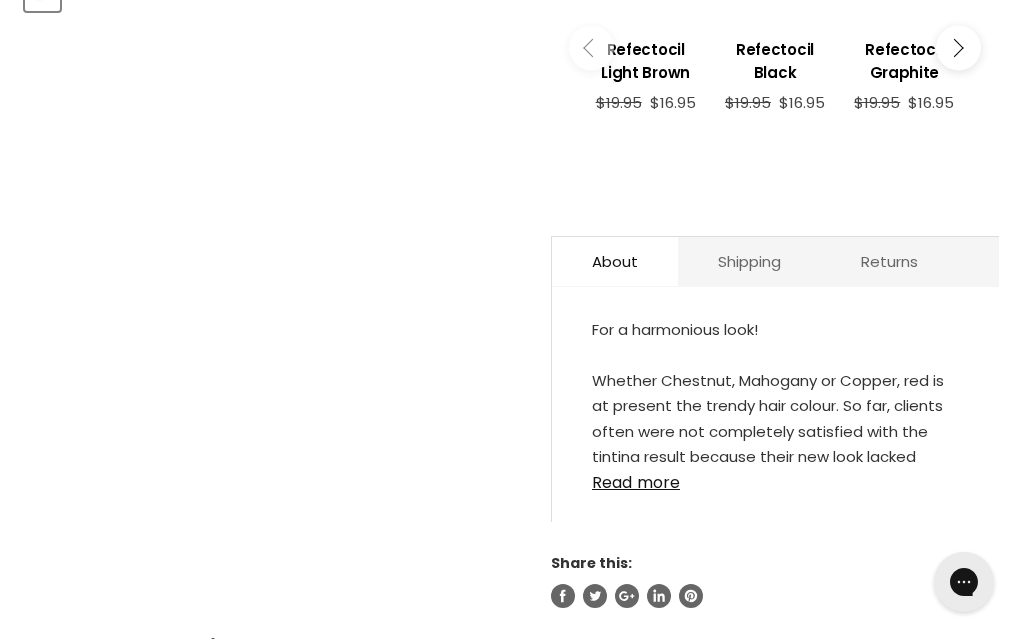 click on "Read more" at bounding box center (775, 477) 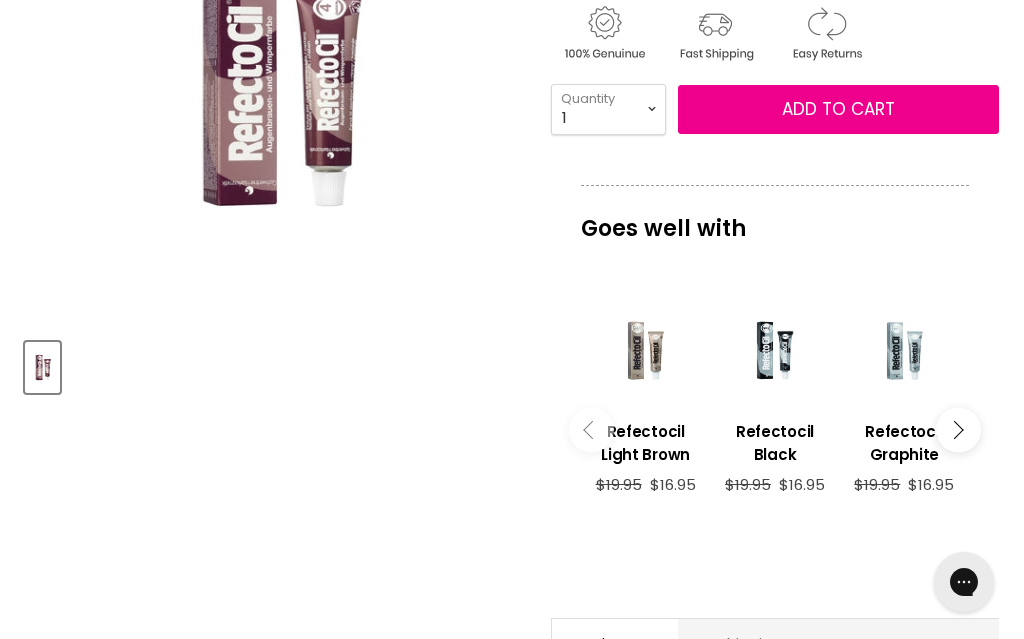 scroll, scrollTop: 469, scrollLeft: 0, axis: vertical 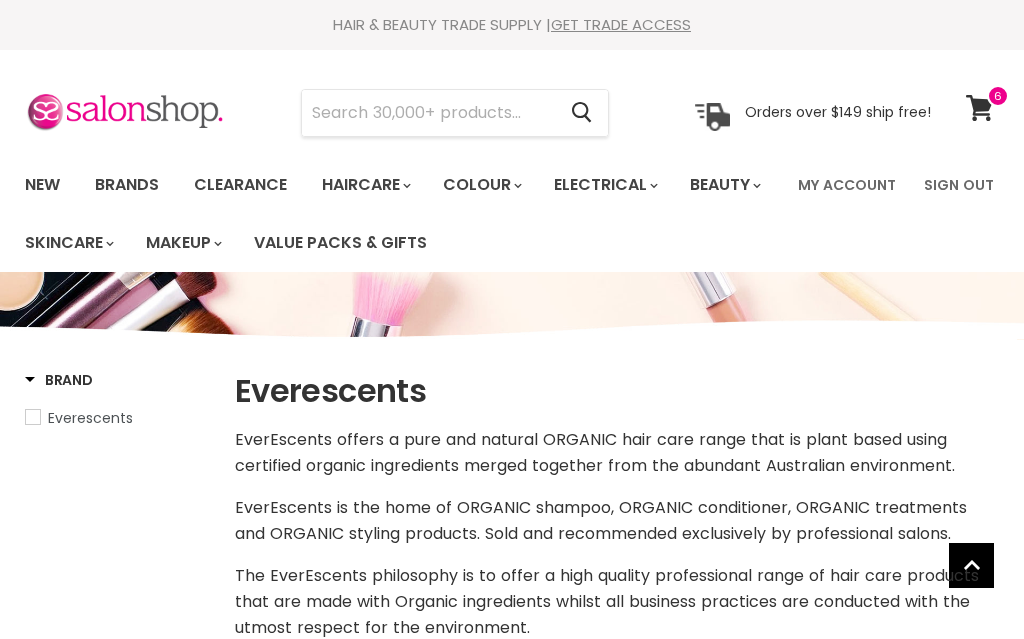 select on "manual" 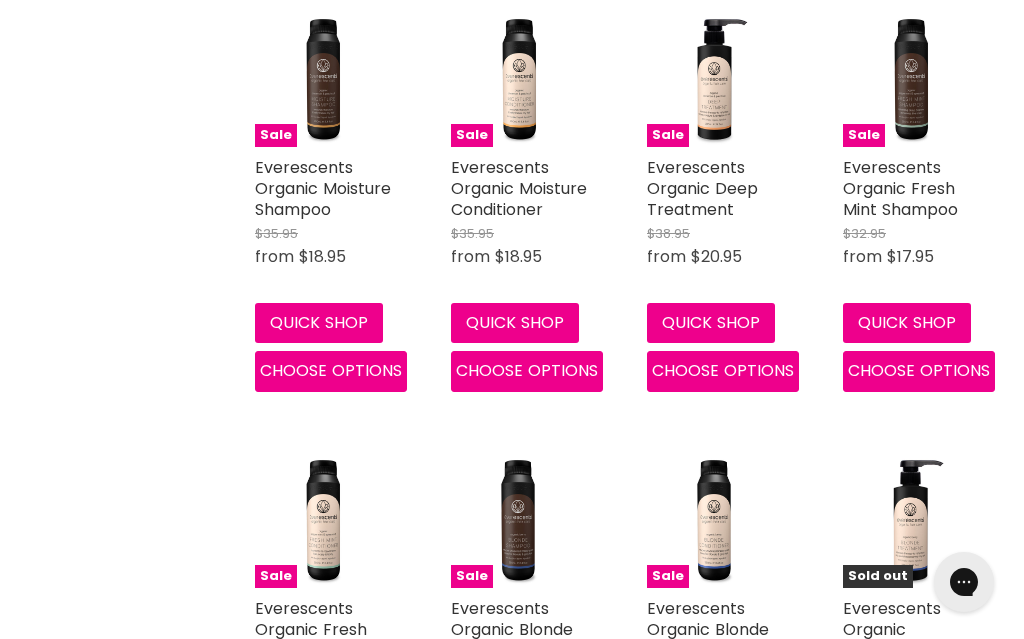 scroll, scrollTop: 765, scrollLeft: 0, axis: vertical 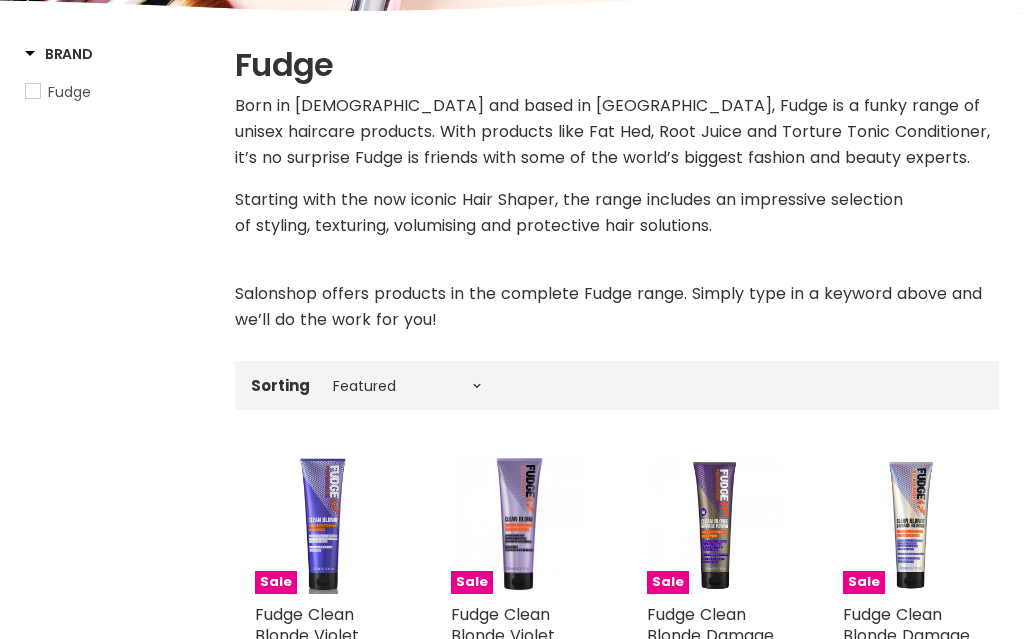 click on "Sorting Best selling Featured Price, low to high Price, high to low Alphabetically, A-Z Alphabetically, Z-A Date, new to old Date, old to new" at bounding box center (617, 386) 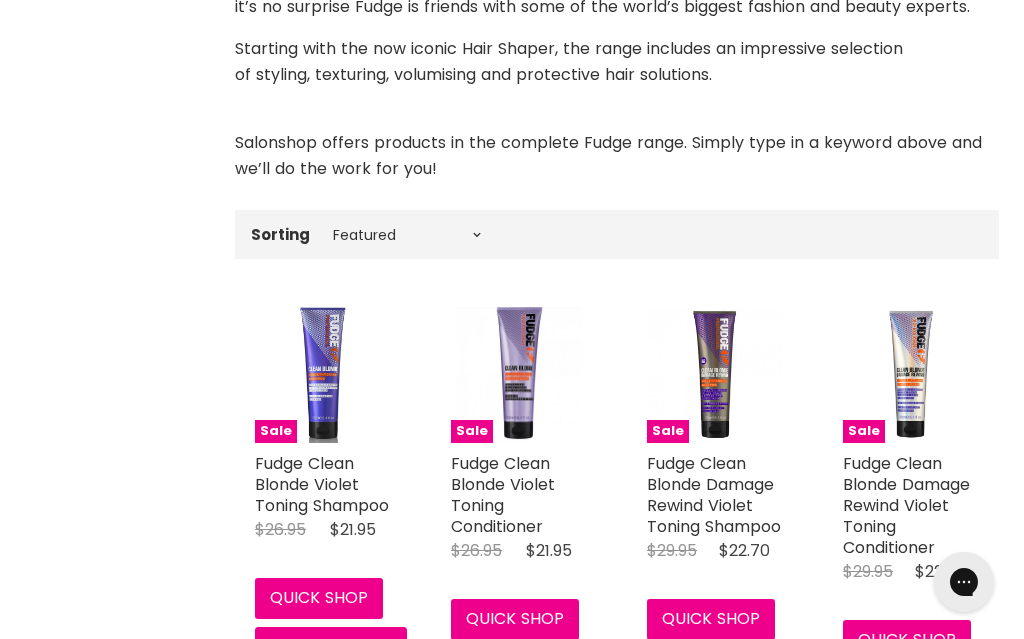 scroll, scrollTop: 0, scrollLeft: 0, axis: both 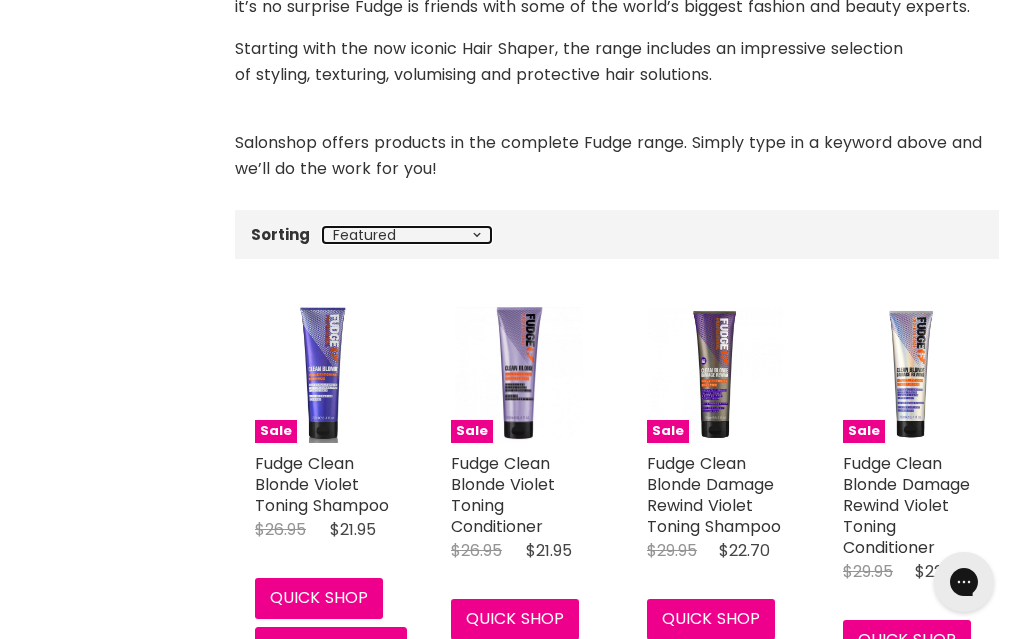 click on "Best selling Featured Price, low to high Price, high to low Alphabetically, A-Z Alphabetically, Z-A Date, new to old Date, old to new" at bounding box center (407, 235) 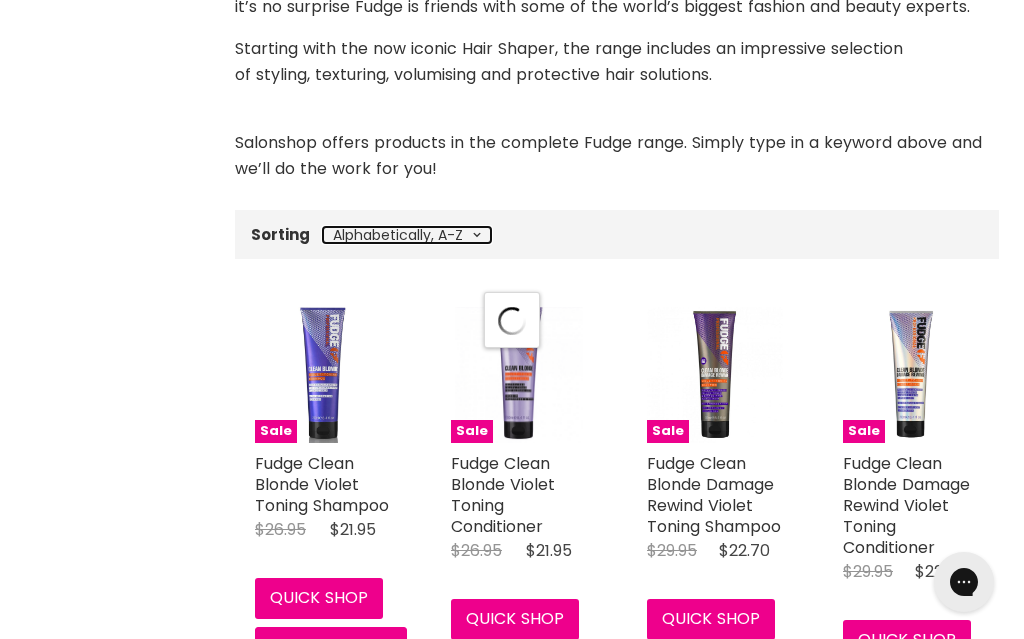 select on "title-ascending" 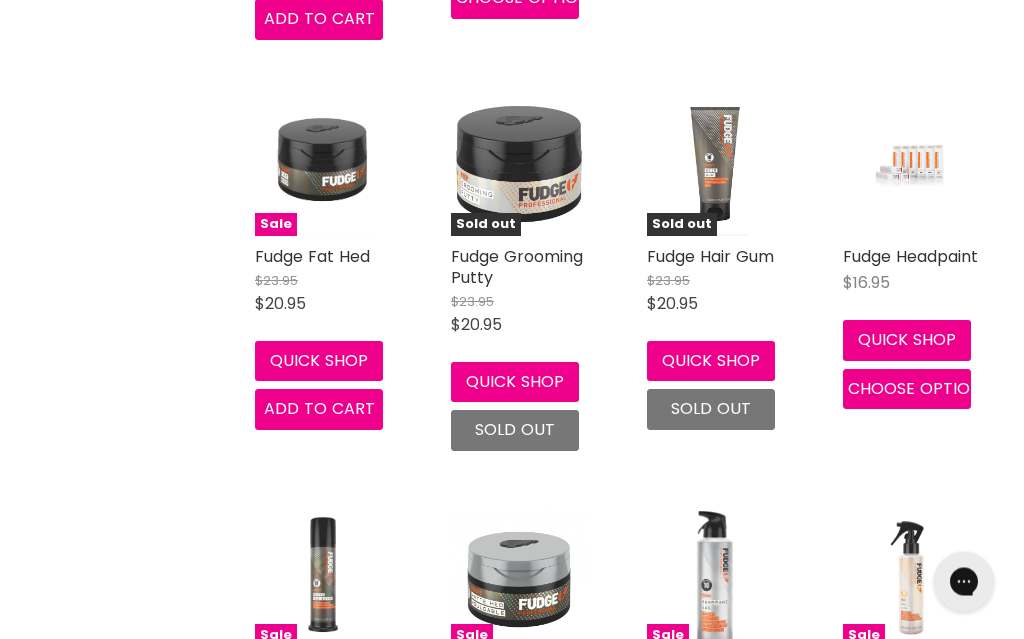scroll, scrollTop: 2066, scrollLeft: 0, axis: vertical 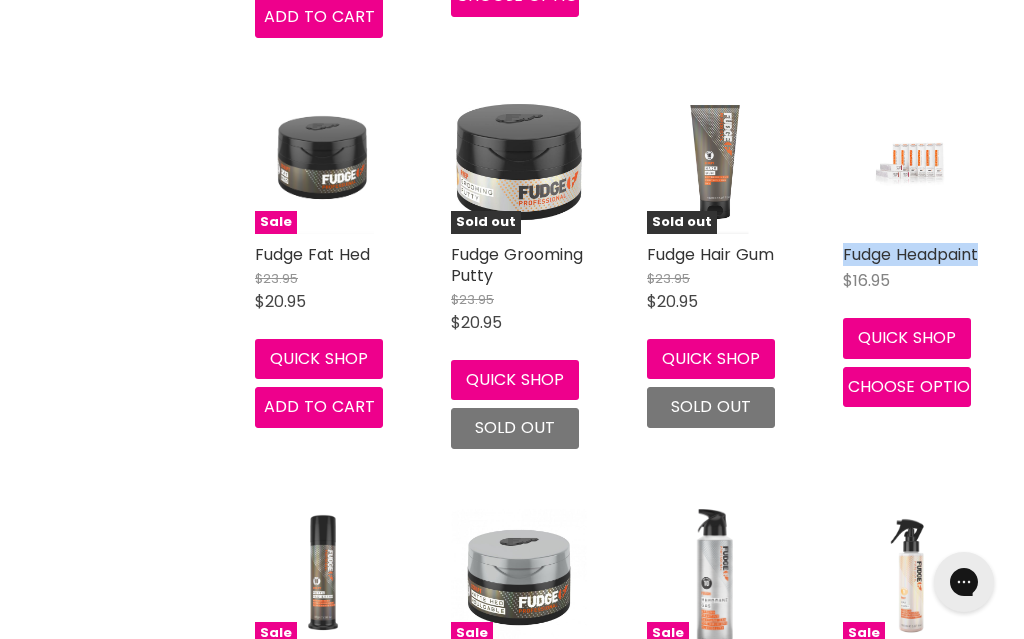 click on "Sold out Fudge Grooming Putty $23.95 $20.95 Fudge Quick shop Sold out" at bounding box center (519, 273) 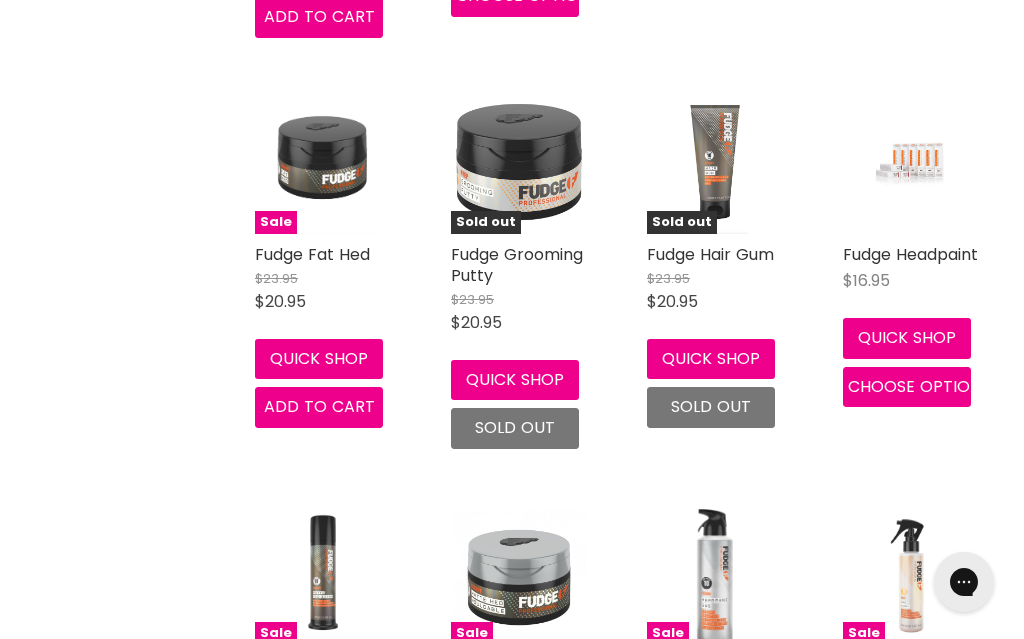 click on "Brand Fudge
Home
Fudge
Fudge
Born in Australia and based in London, Fudge is a funky range of unisex haircare products. With products like Fat Hed, Root Juice and Torture Tonic Conditioner, it’s no surprise Fudge is friends with some of the world’s biggest fashion and beauty experts.
Starting with the now iconic Hair Shaper, the range includes an impressive selection of styling, texturing, volumising and protective hair solutions.
Salonshop offers products in the complete Fudge range. Simply type in a keyword above and we’ll do the work for you!
Sorting Best selling Featured Price, low to high Price, high to low Alphabetically, A-Z" at bounding box center [512, 435] 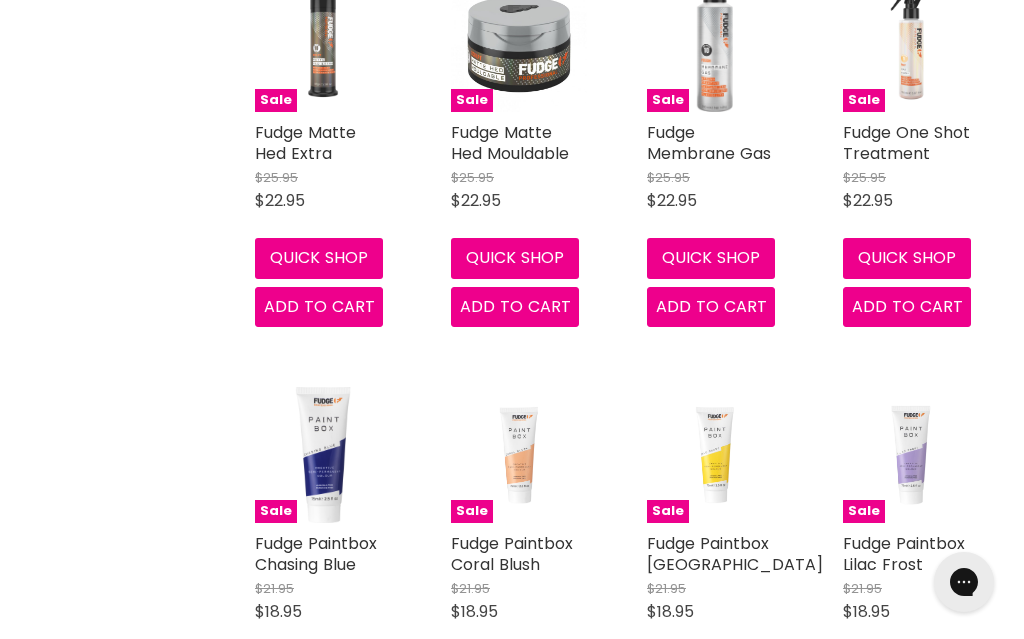 scroll, scrollTop: 2597, scrollLeft: 0, axis: vertical 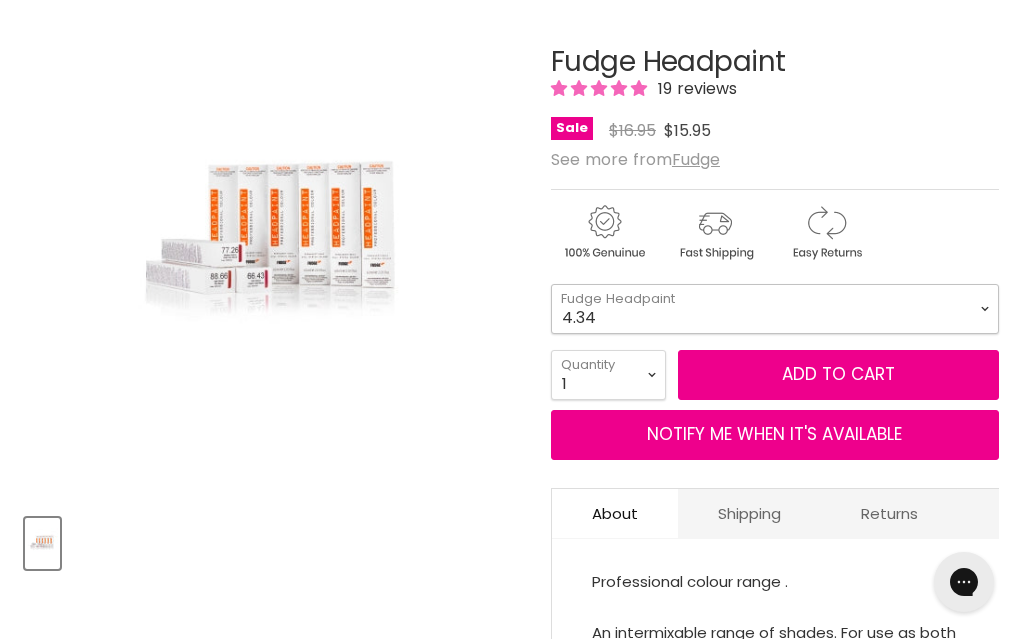 click on "4.34
4.6
4.62
5.0
5.00
5.22
5.23
5.3
5.4
5.5
5.73
6.00
6.3
6.34
6.35" at bounding box center [775, 309] 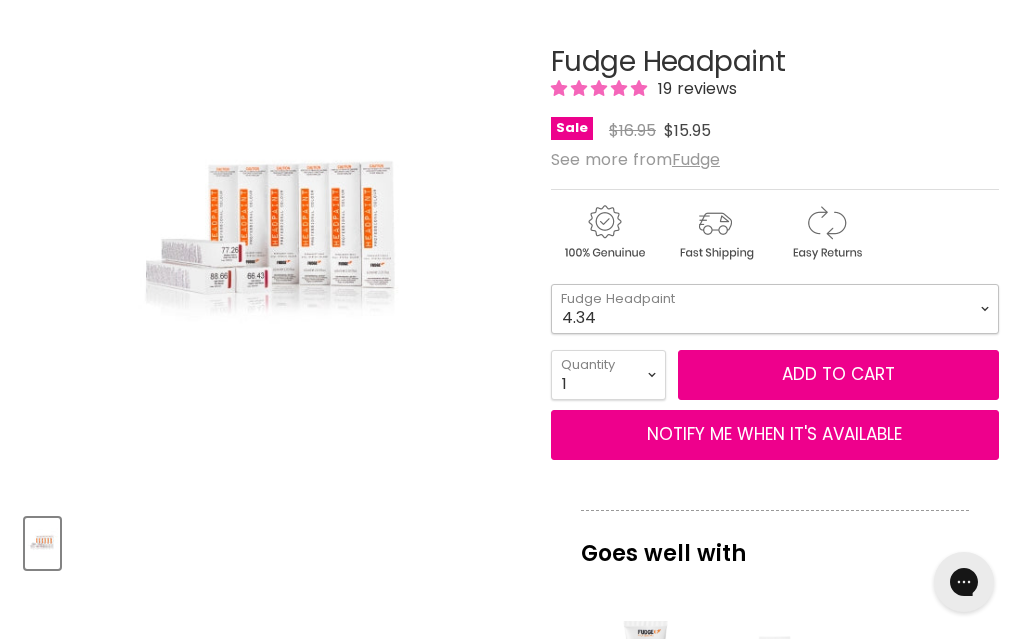 scroll, scrollTop: 0, scrollLeft: 0, axis: both 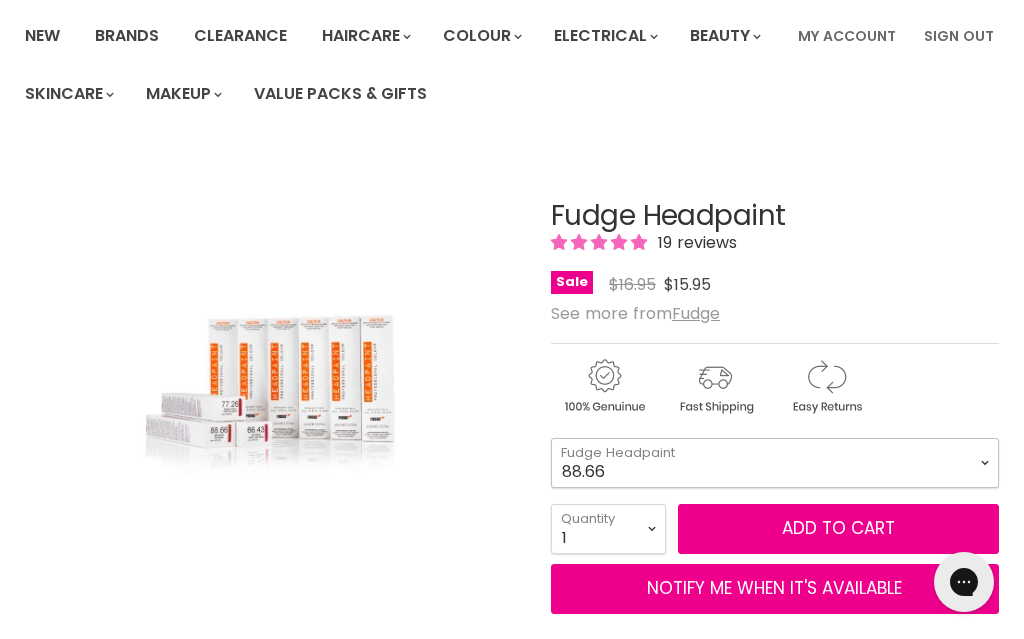 click on "4.34
4.6
4.62
5.0
5.00
5.22
5.23
5.3
5.4
5.5
5.73
6.00
6.3
6.34
6.35" at bounding box center (775, 463) 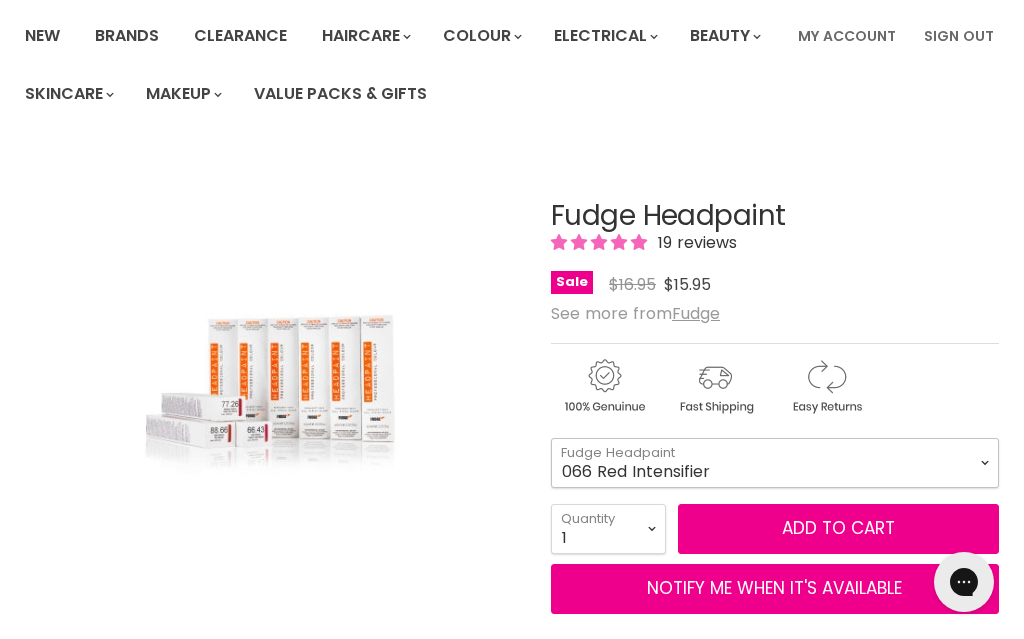 select on "066 Red Intensifier" 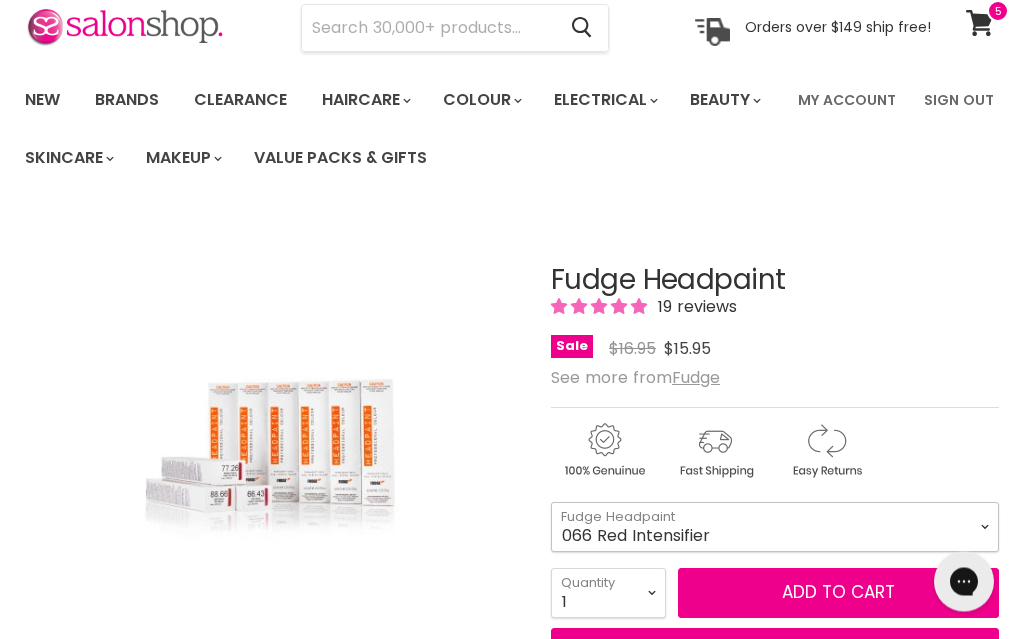 scroll, scrollTop: 0, scrollLeft: 0, axis: both 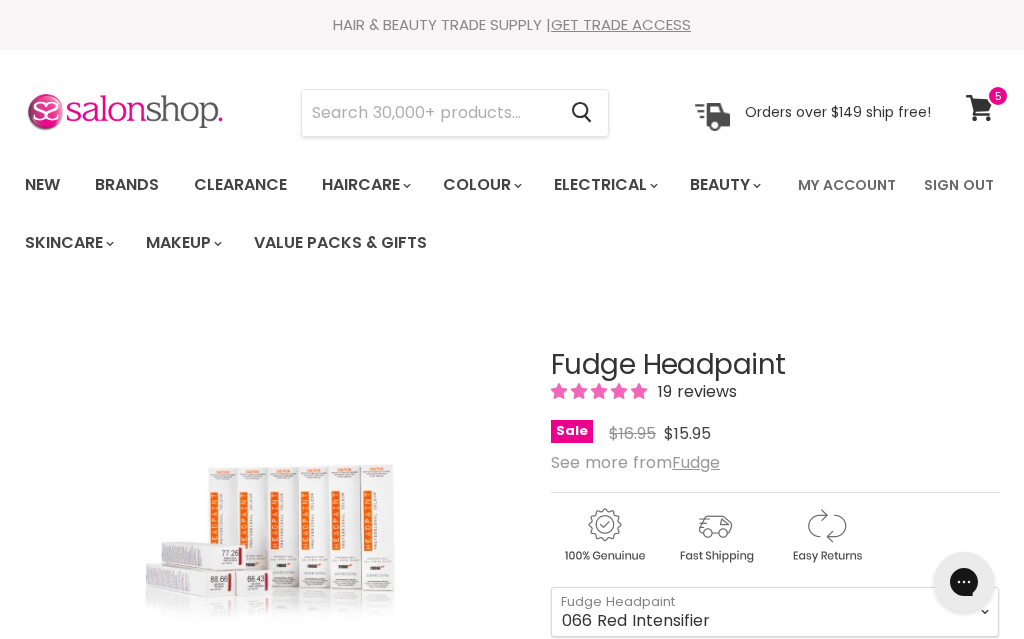 click at bounding box center (998, 96) 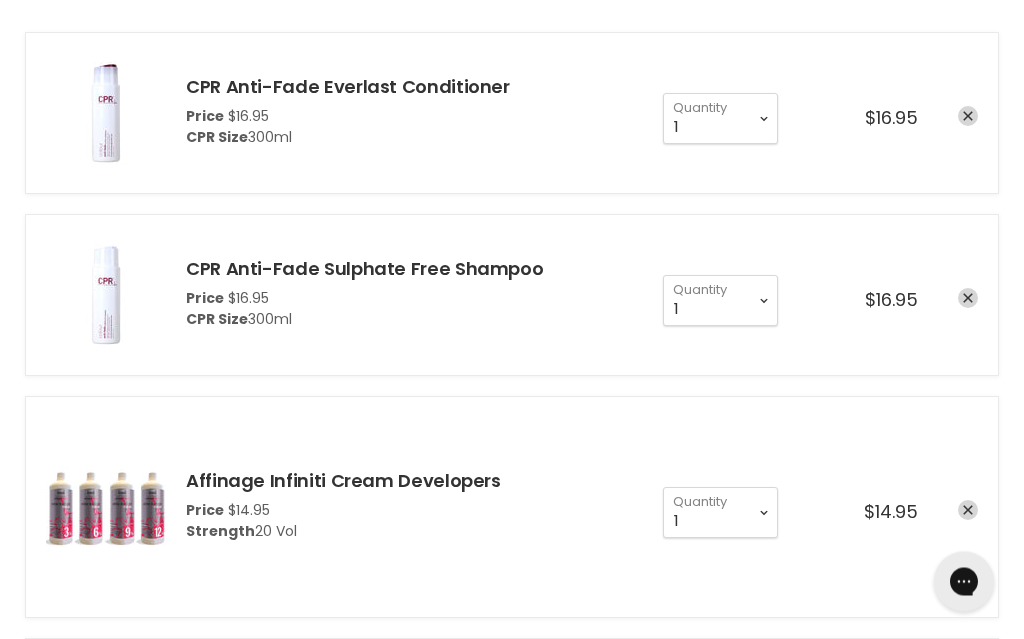 scroll, scrollTop: 0, scrollLeft: 0, axis: both 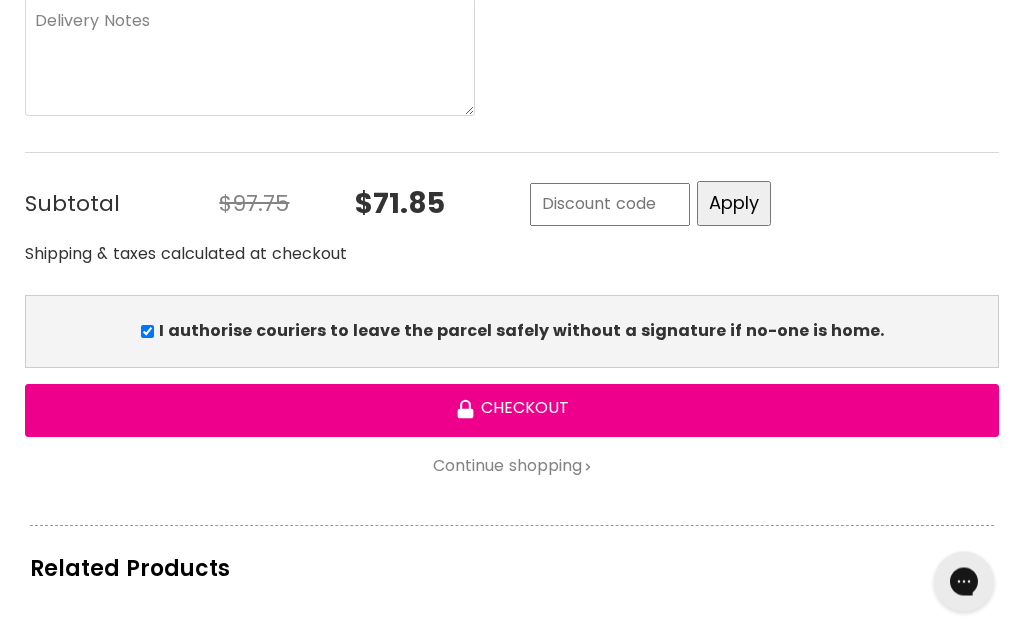 click on "Checkout" at bounding box center [512, 411] 